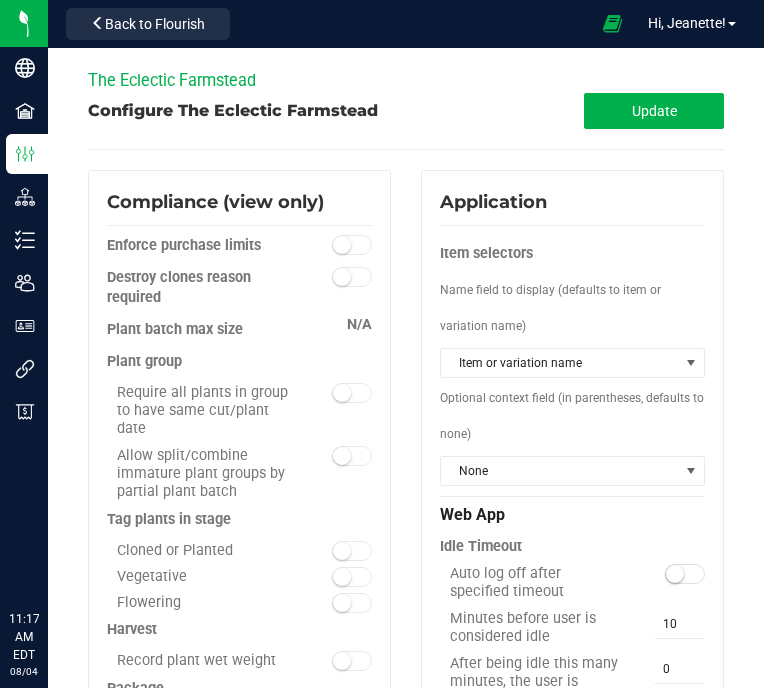 scroll, scrollTop: 0, scrollLeft: 0, axis: both 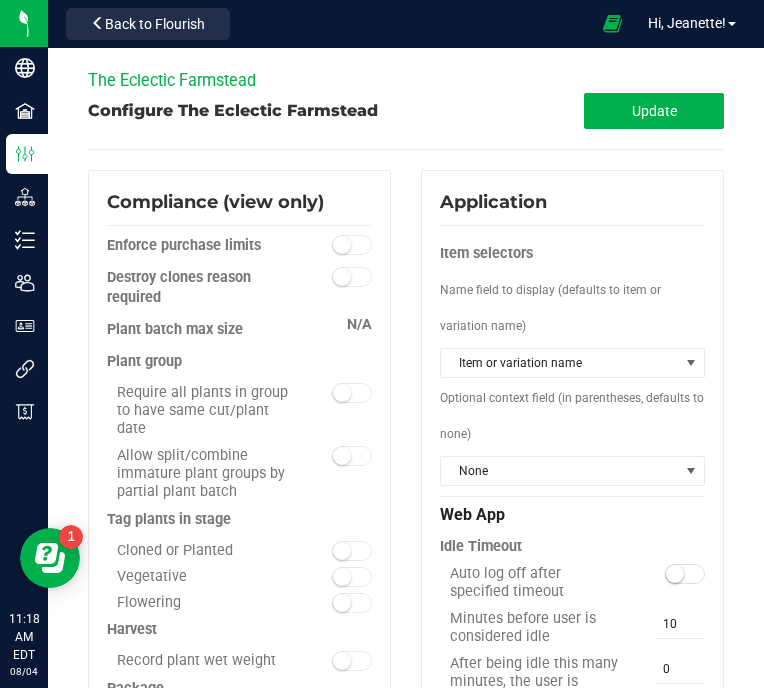 click on "The Eclectic Farmstead" at bounding box center [406, 80] 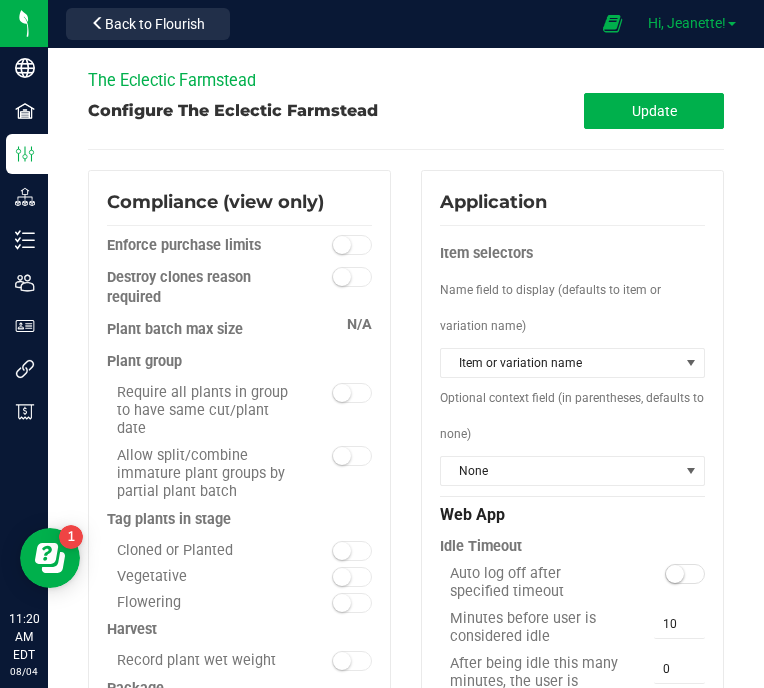 click on "Hi, Jeanette!" at bounding box center (687, 23) 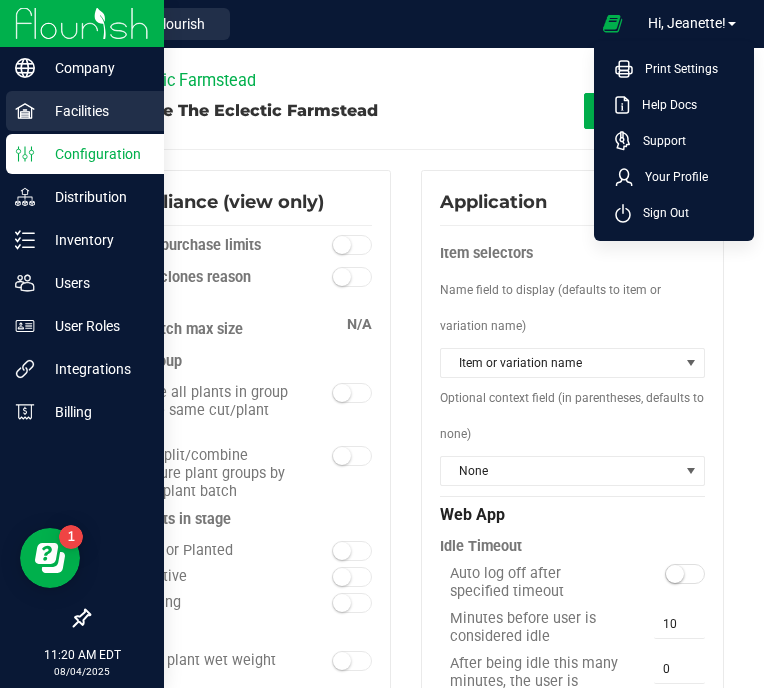 click on "Facilities" at bounding box center [95, 111] 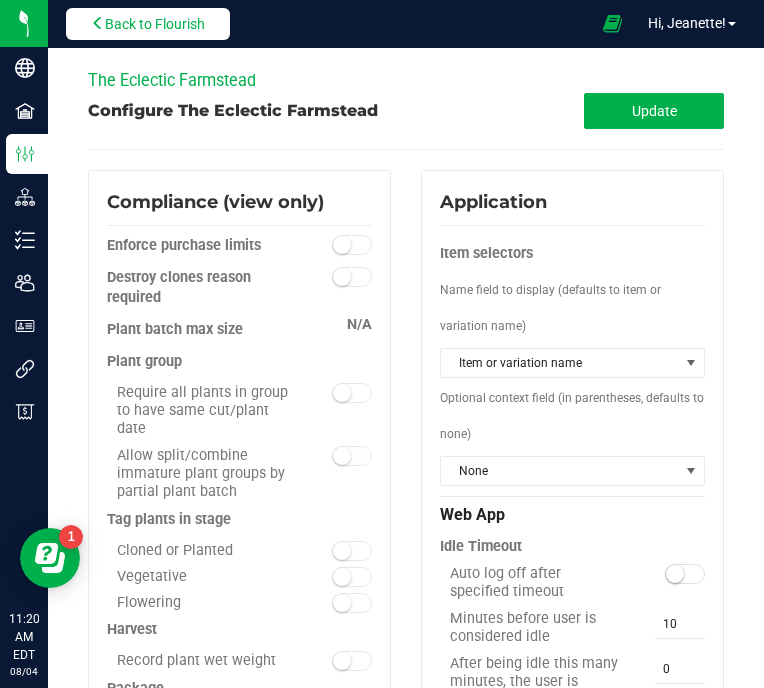 click on "Back to Flourish" at bounding box center (155, 24) 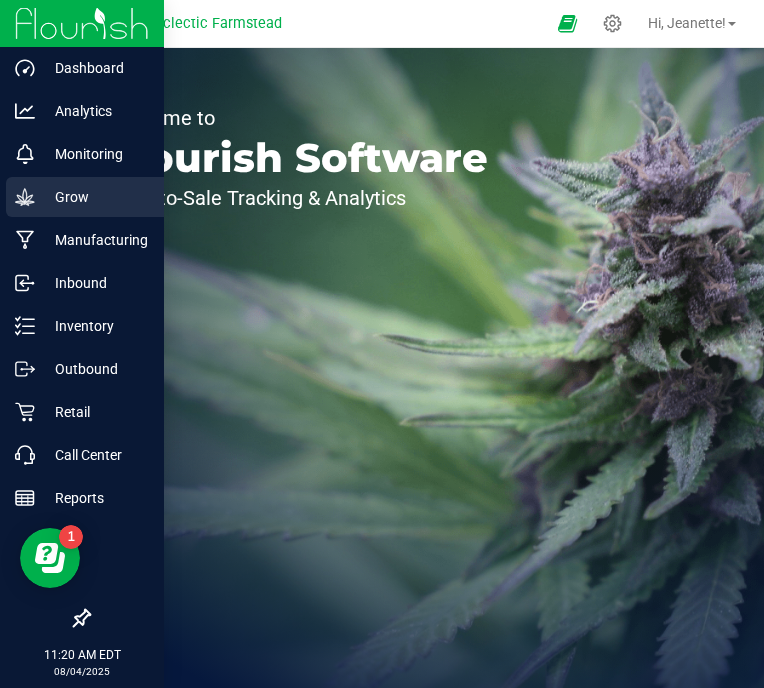 click on "Grow" at bounding box center [95, 197] 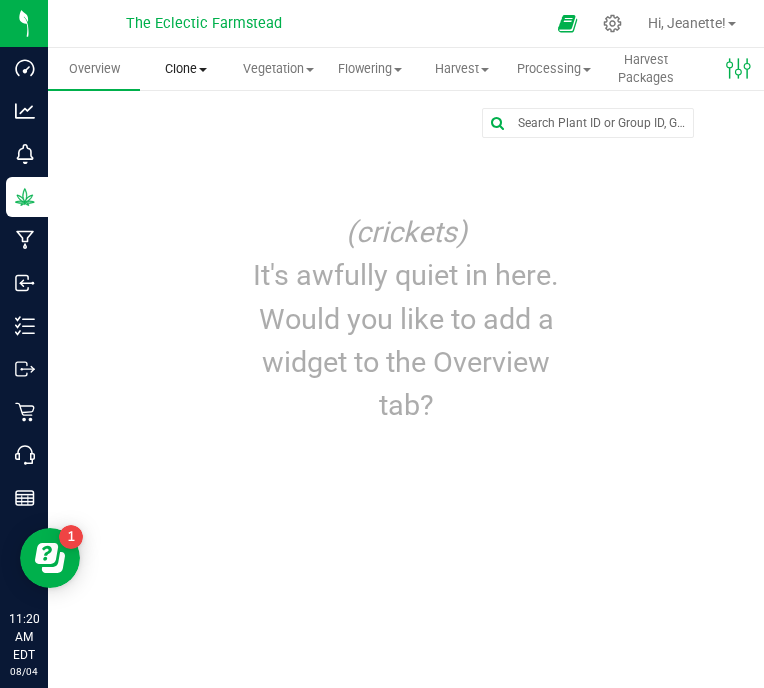 click on "Clone" at bounding box center [186, 69] 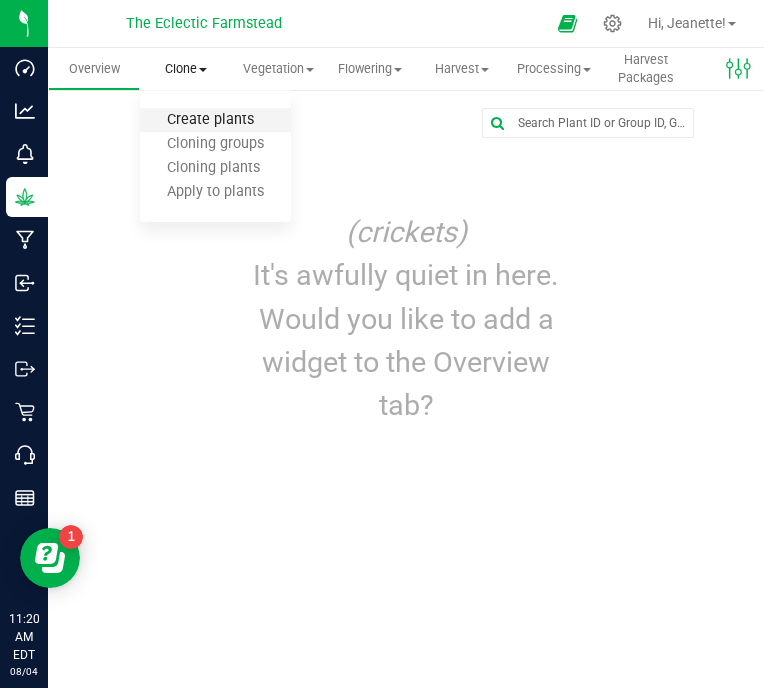 click on "Create plants" at bounding box center [210, 120] 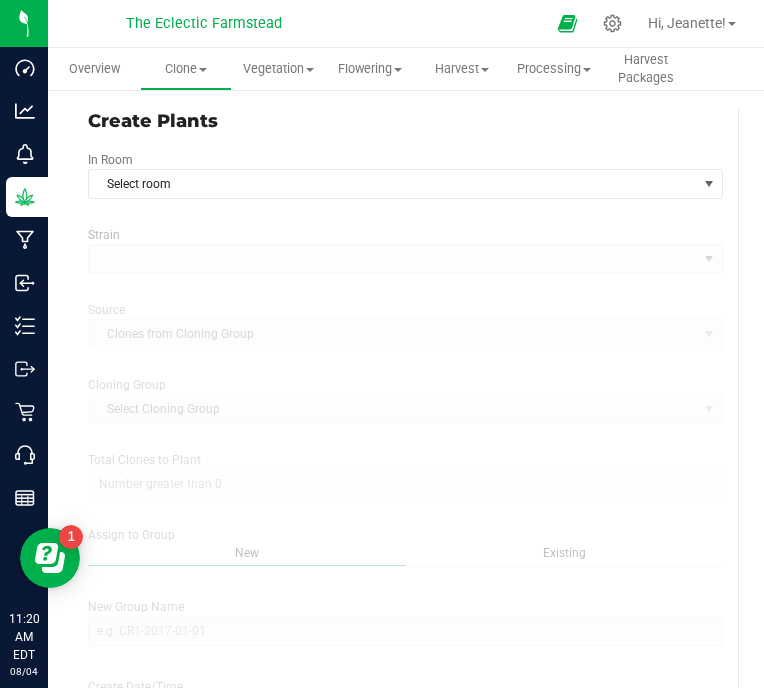 type on "[DATE] [TIME]" 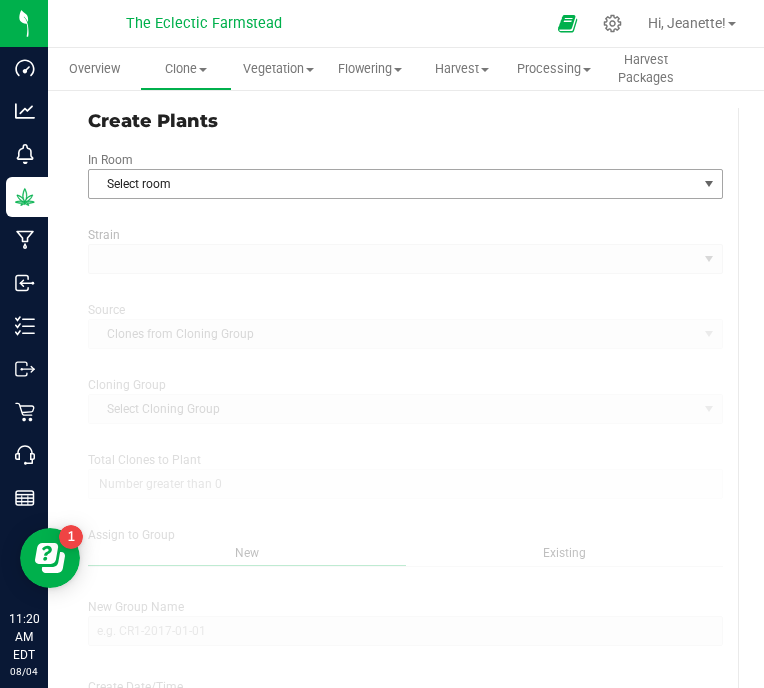 click on "Select room" at bounding box center (393, 184) 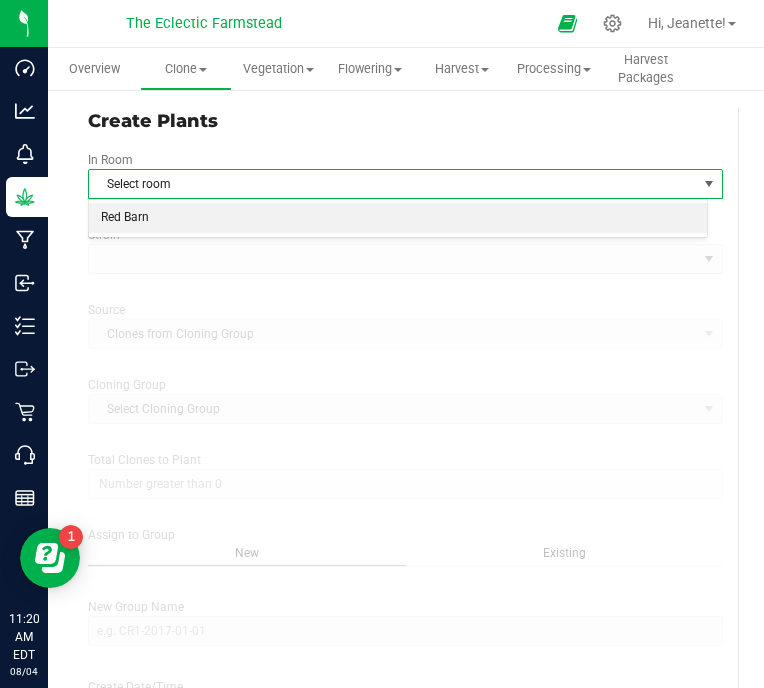 click on "Red Barn" at bounding box center [398, 218] 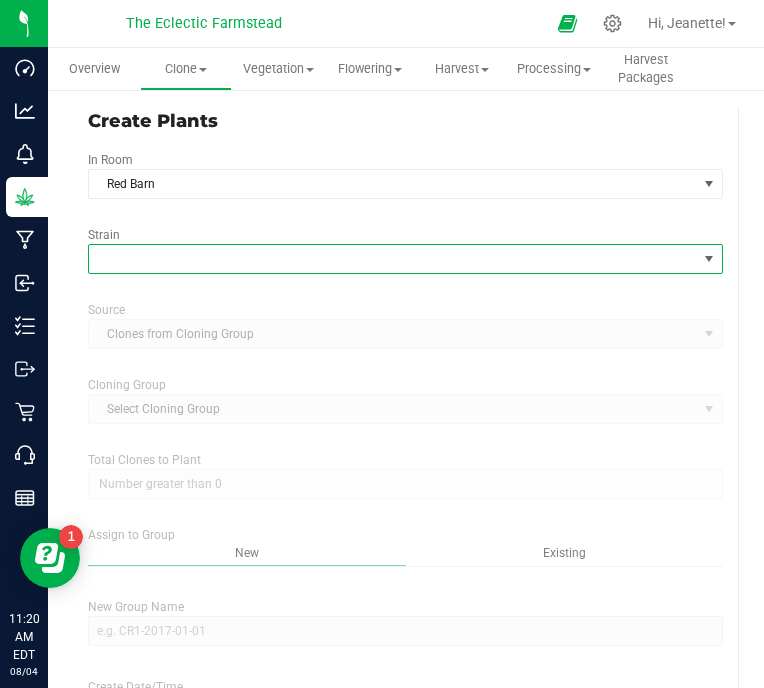 click at bounding box center (393, 259) 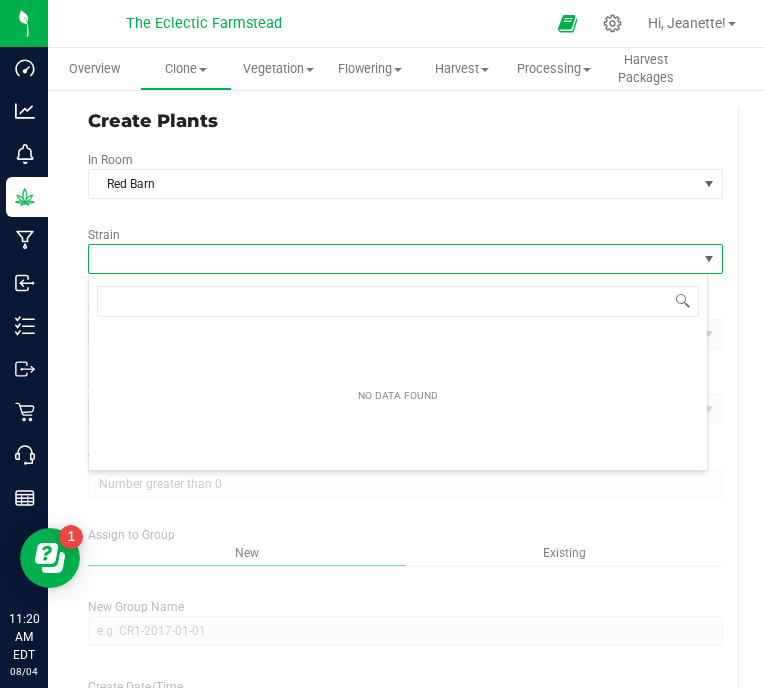 scroll, scrollTop: 99970, scrollLeft: 99380, axis: both 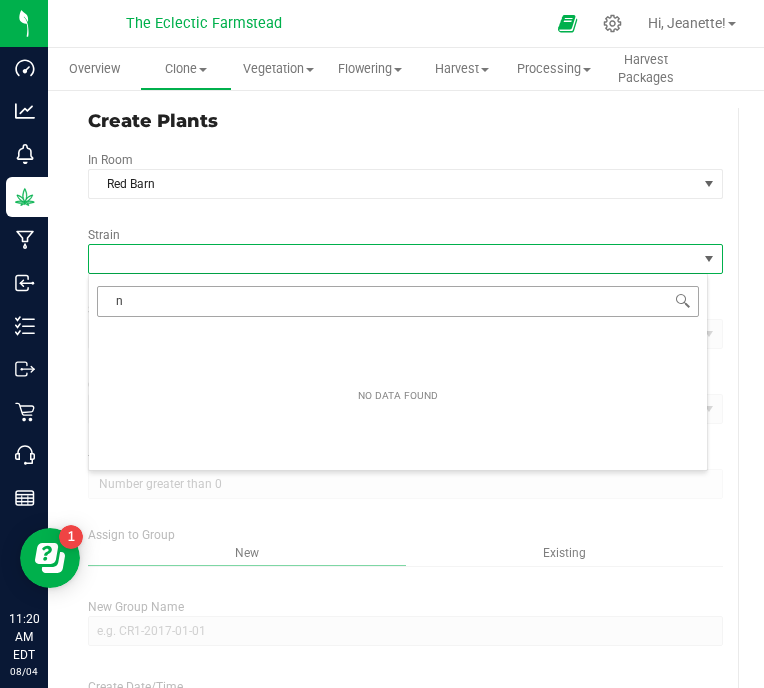 type on "n" 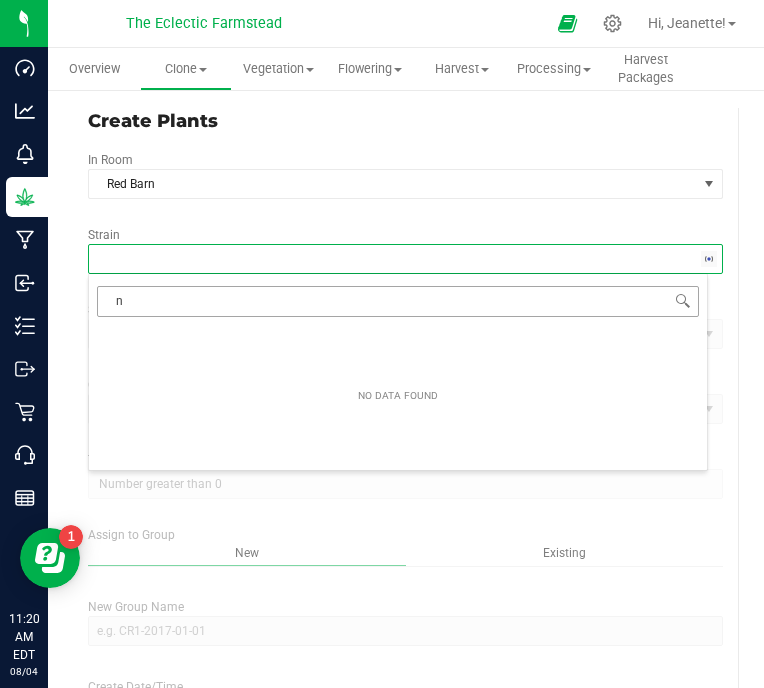 type 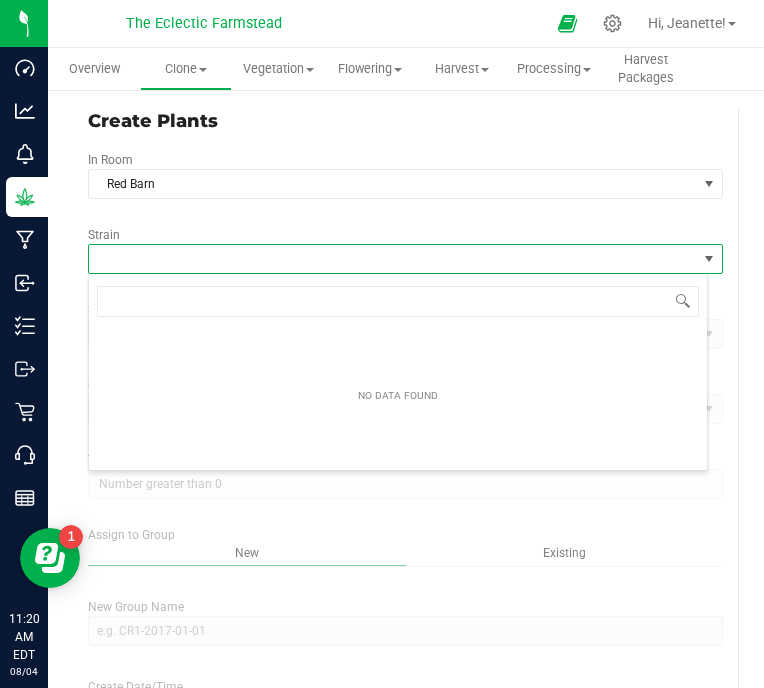 click on "NO DATA FOUND" at bounding box center (398, 397) 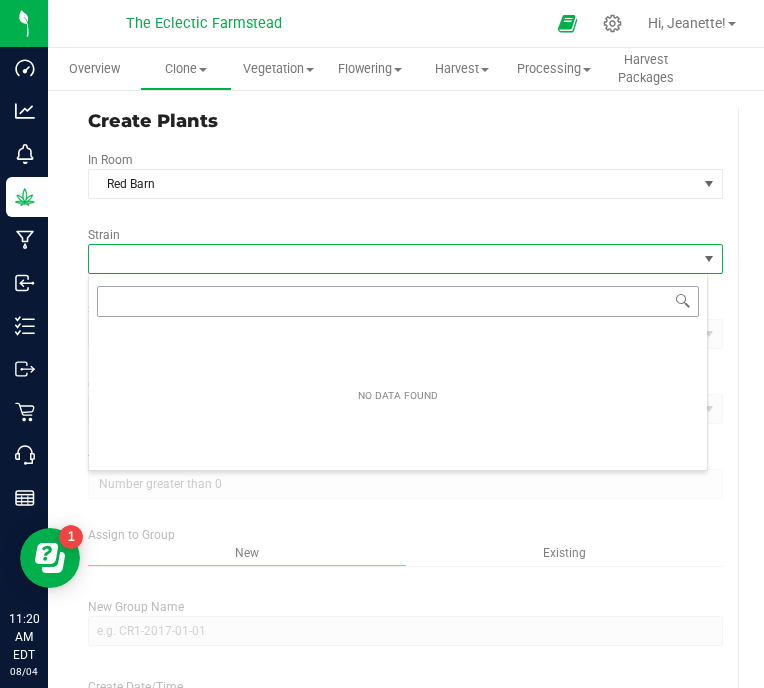 click at bounding box center (398, 301) 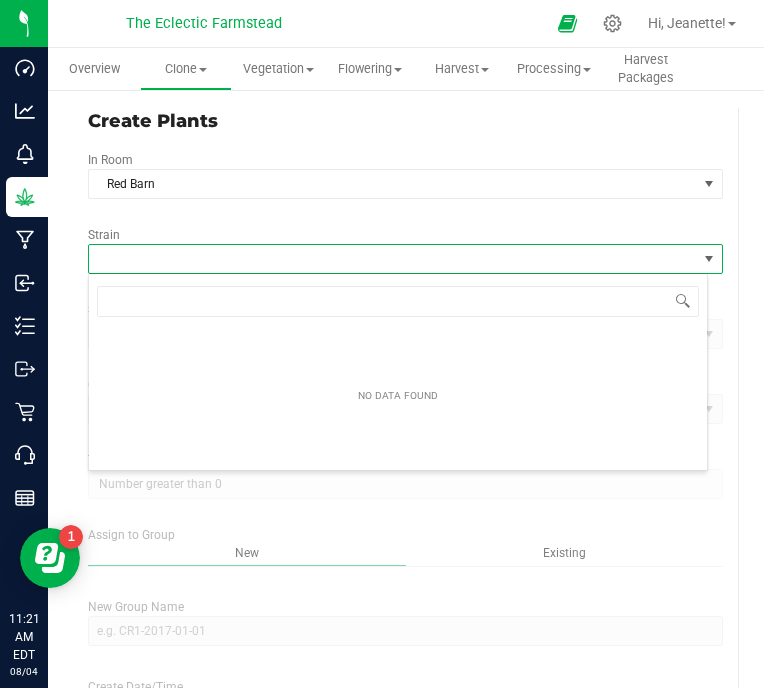 click at bounding box center (393, 259) 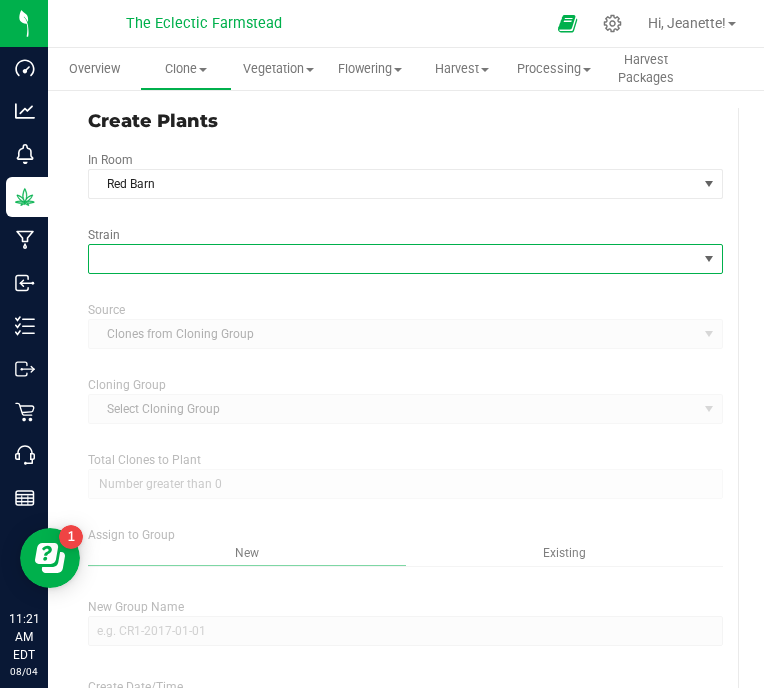 click at bounding box center [393, 259] 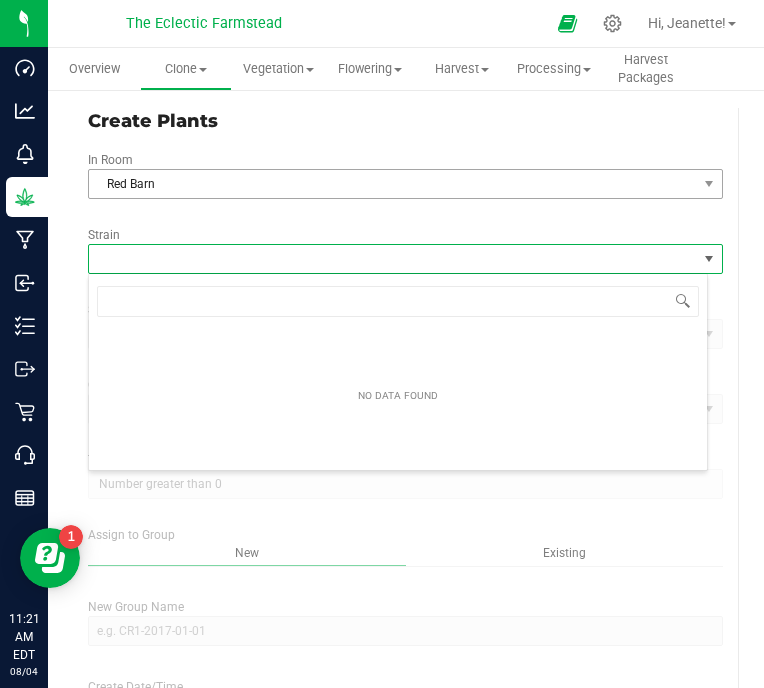 scroll, scrollTop: 99970, scrollLeft: 99380, axis: both 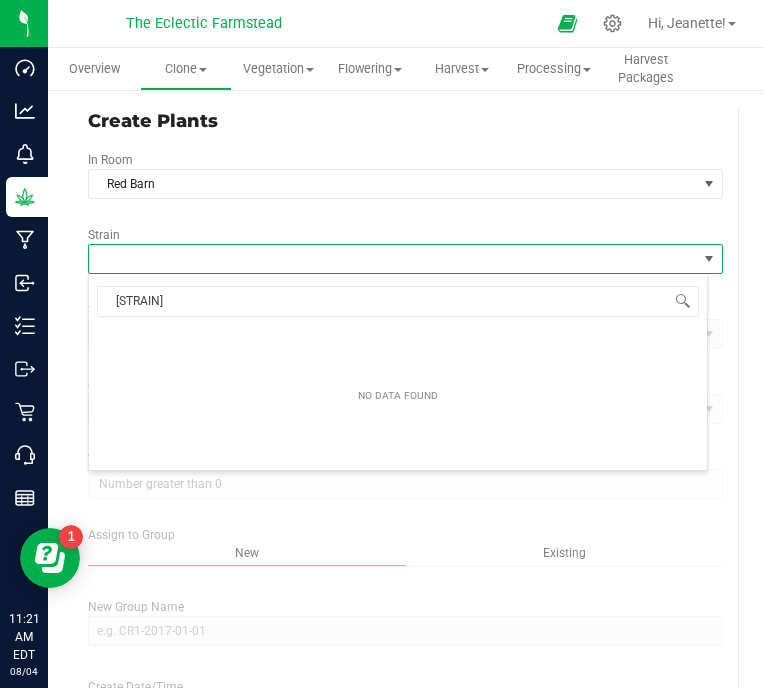 type on "[STRAIN]" 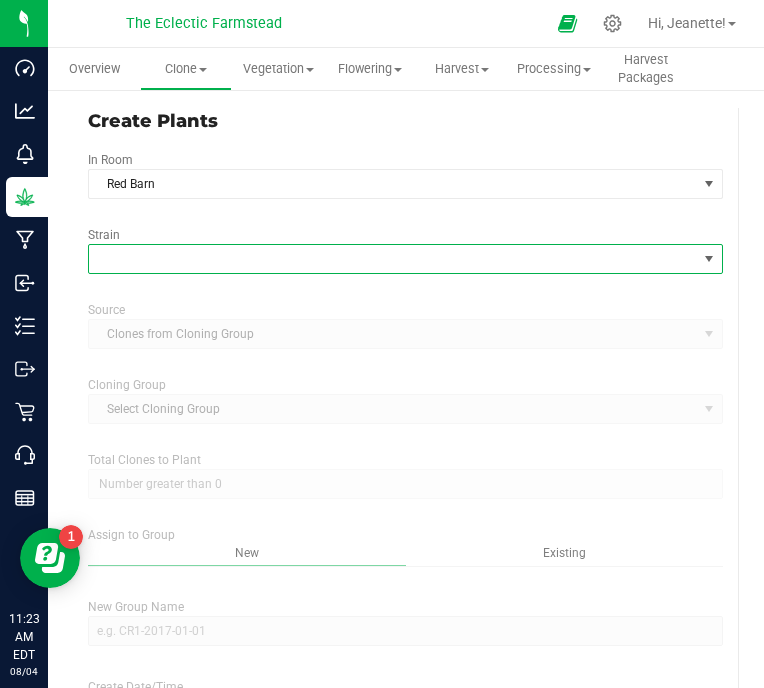 click at bounding box center (393, 259) 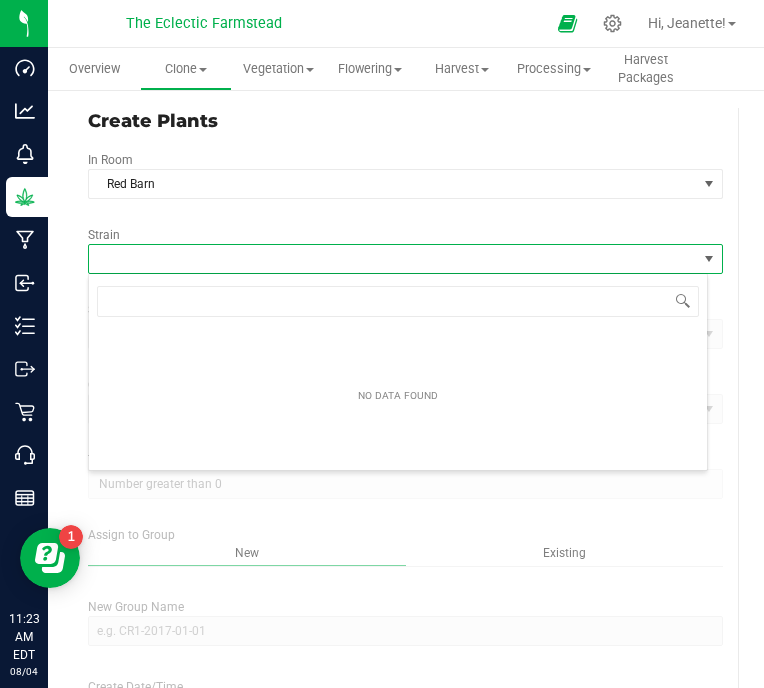 scroll, scrollTop: 99970, scrollLeft: 99380, axis: both 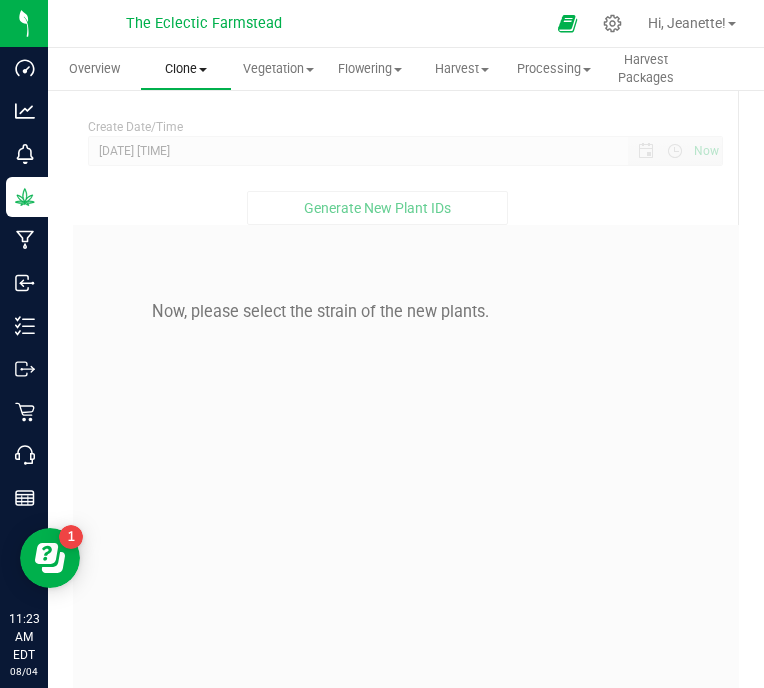 click on "Clone" at bounding box center [186, 69] 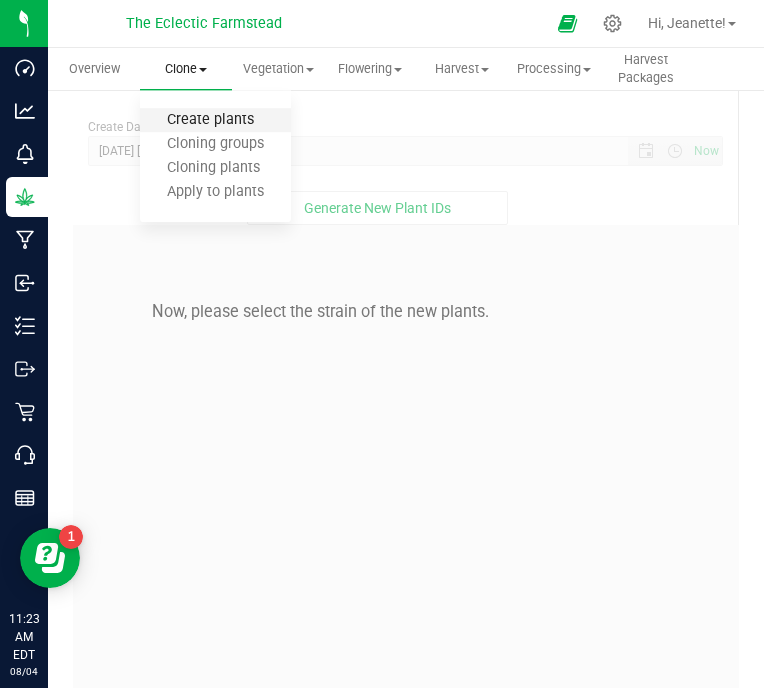 click on "Create plants" at bounding box center [210, 120] 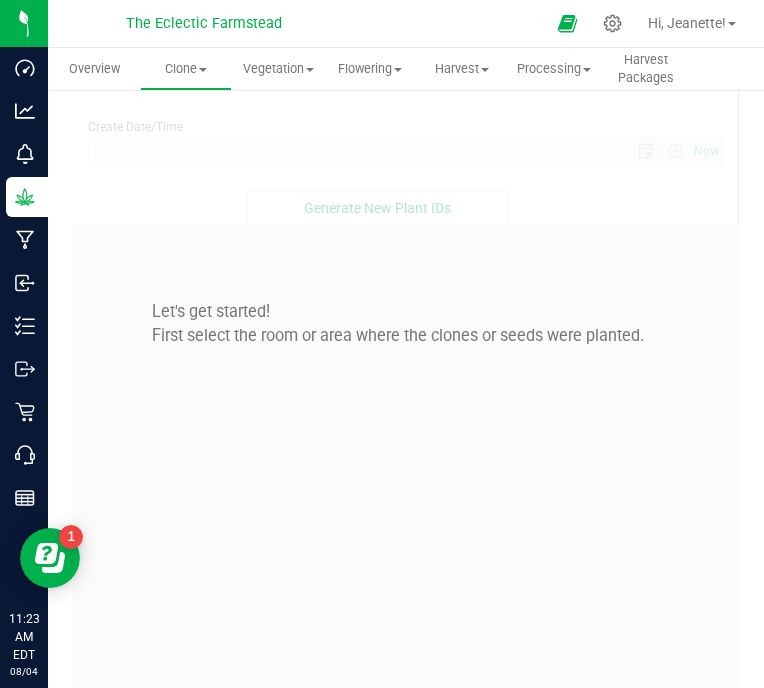scroll, scrollTop: 0, scrollLeft: 0, axis: both 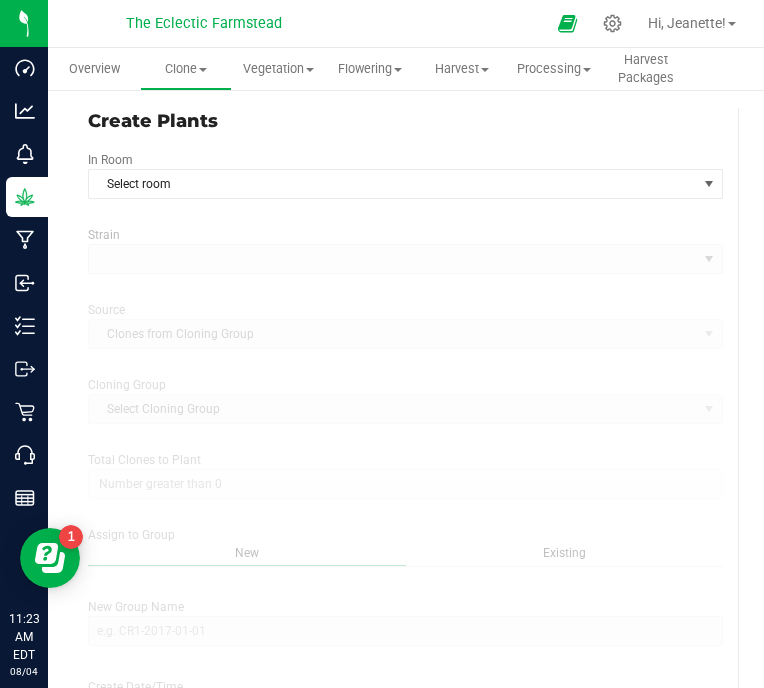 type on "[DATE] [TIME]" 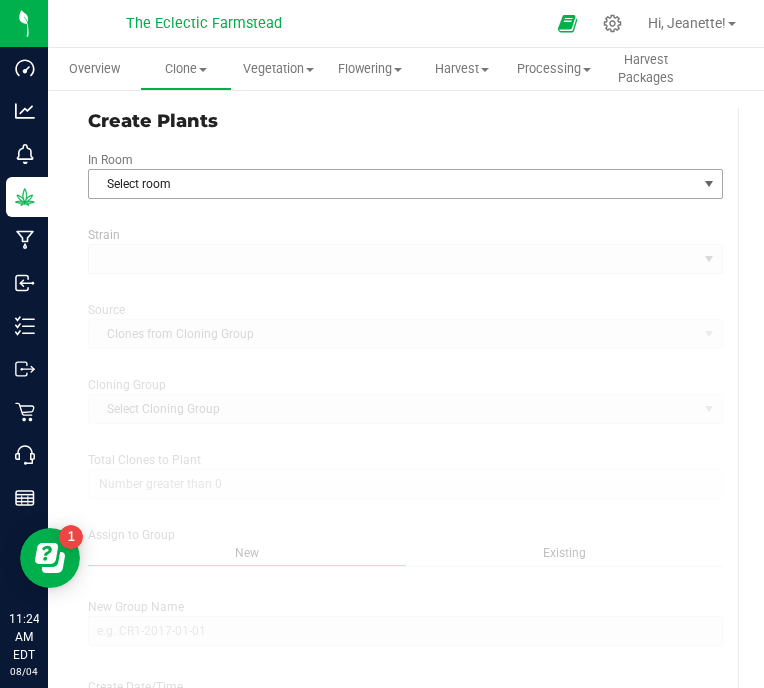 click on "Select room" at bounding box center [393, 184] 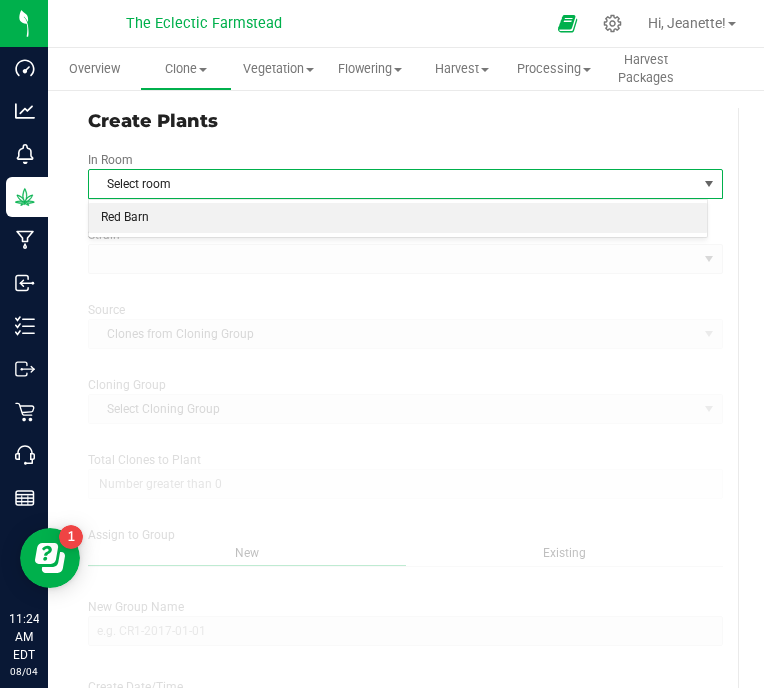 click on "Red Barn" at bounding box center (398, 218) 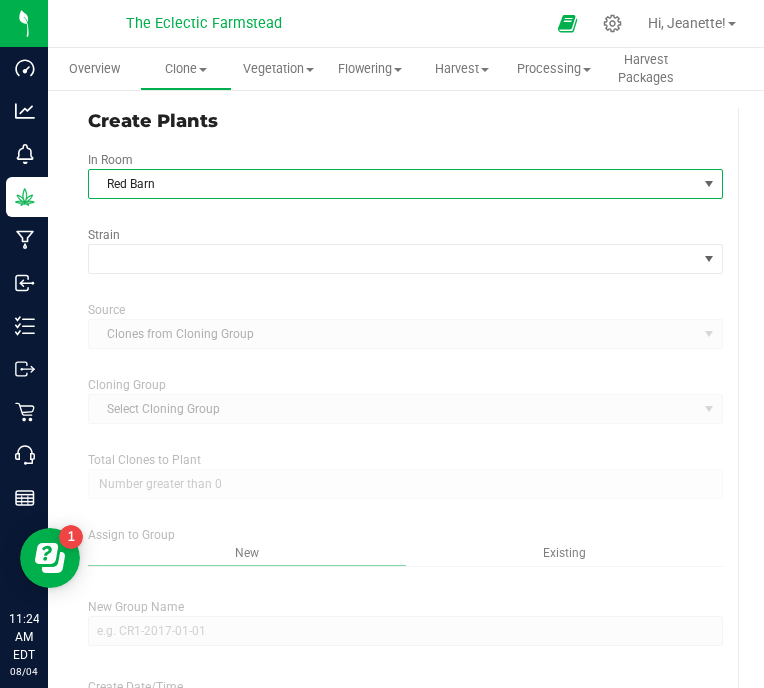 click at bounding box center [709, 184] 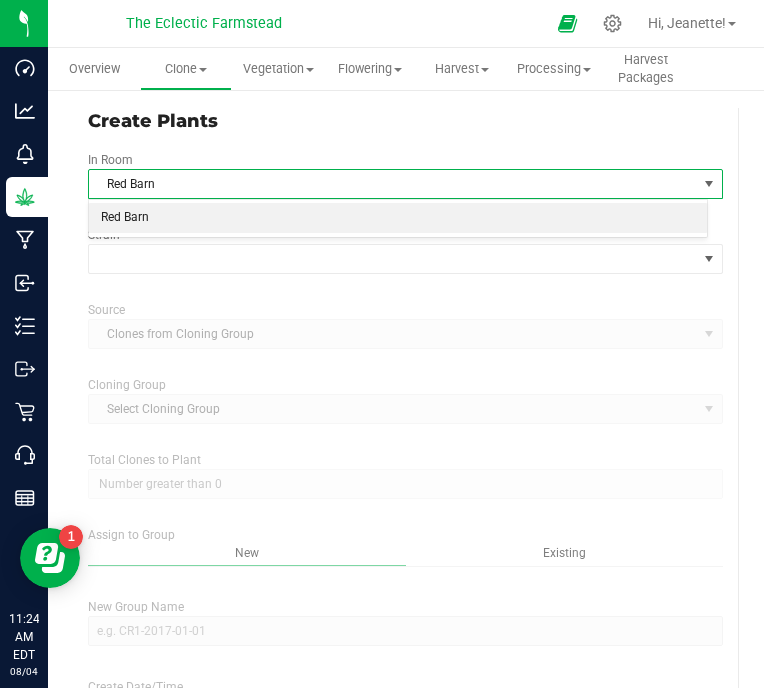 click on "Red Barn" at bounding box center (398, 218) 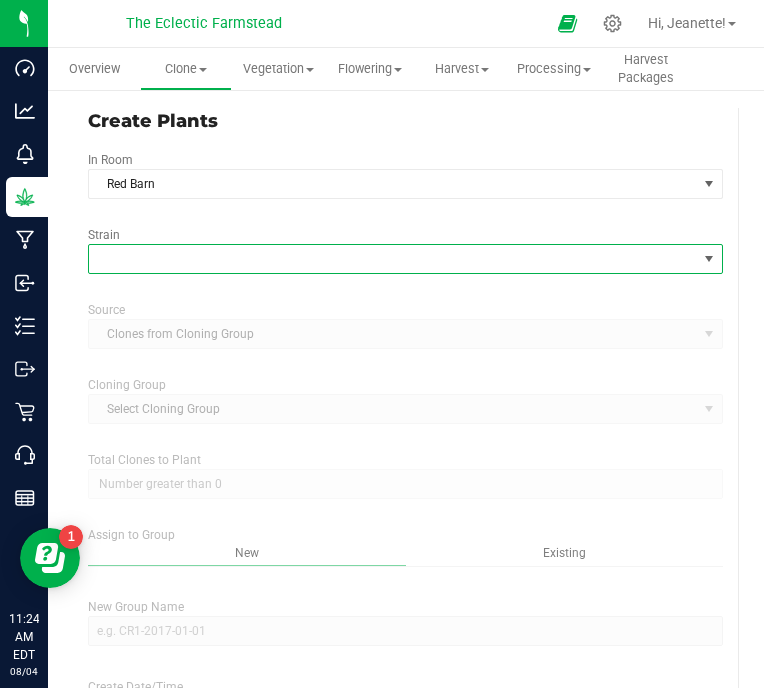 click at bounding box center (393, 259) 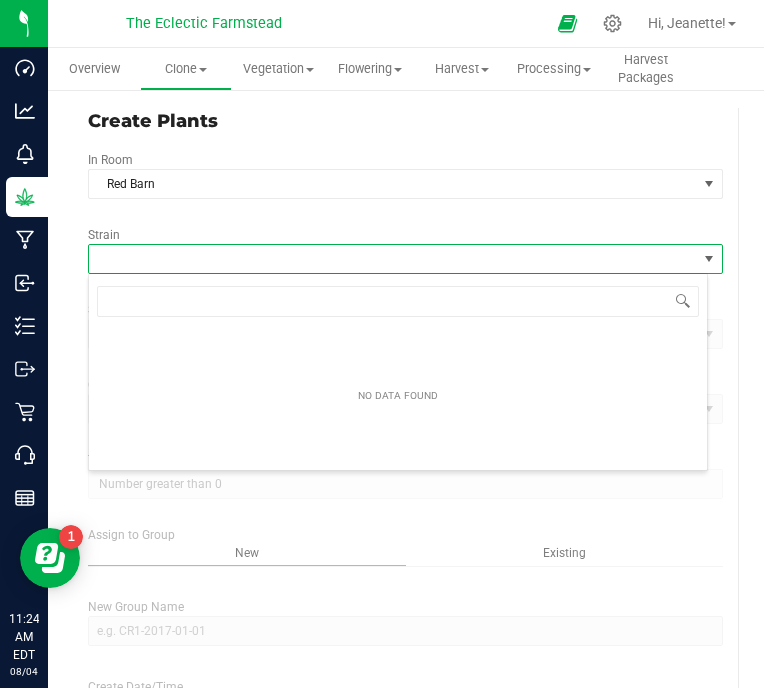 scroll, scrollTop: 99970, scrollLeft: 99380, axis: both 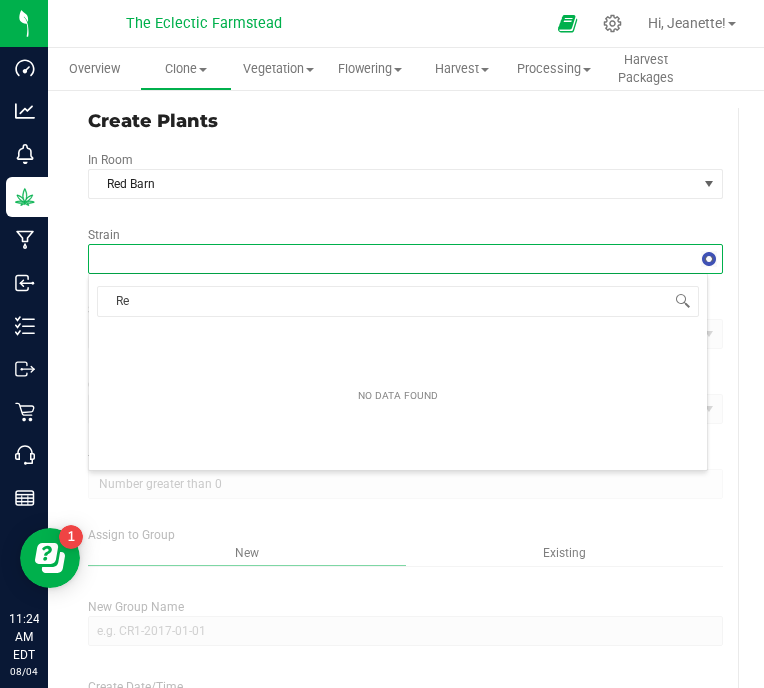 type on "R" 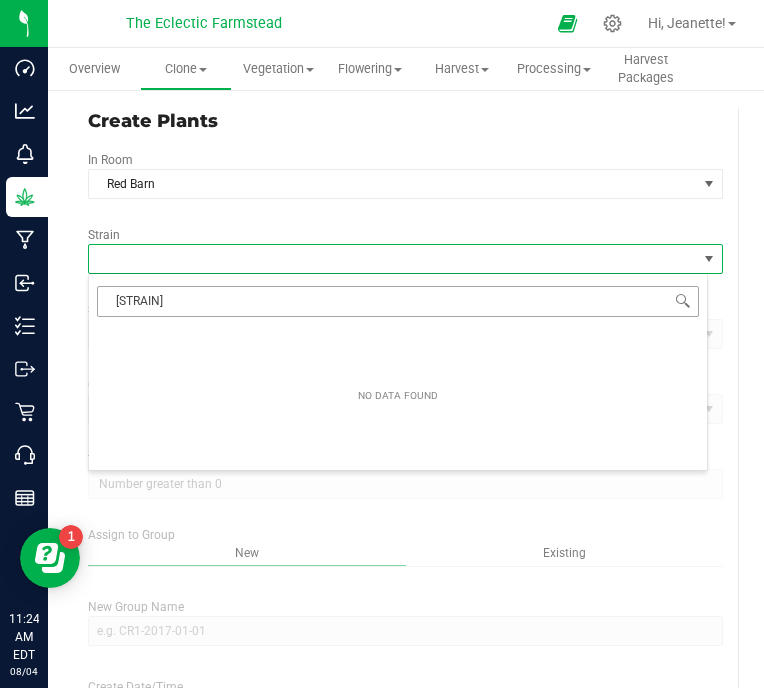 click on "[STRAIN]" at bounding box center [398, 301] 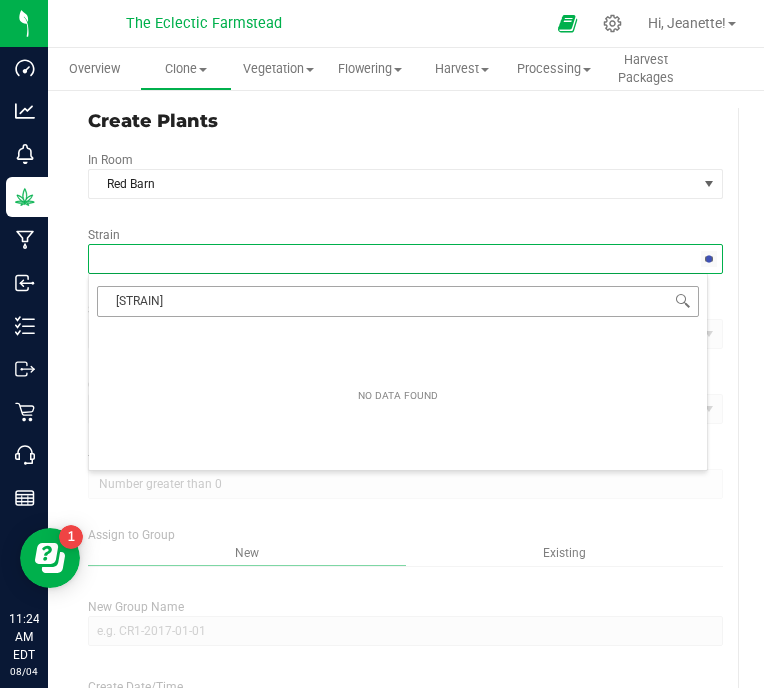 type on "Pleasure Button" 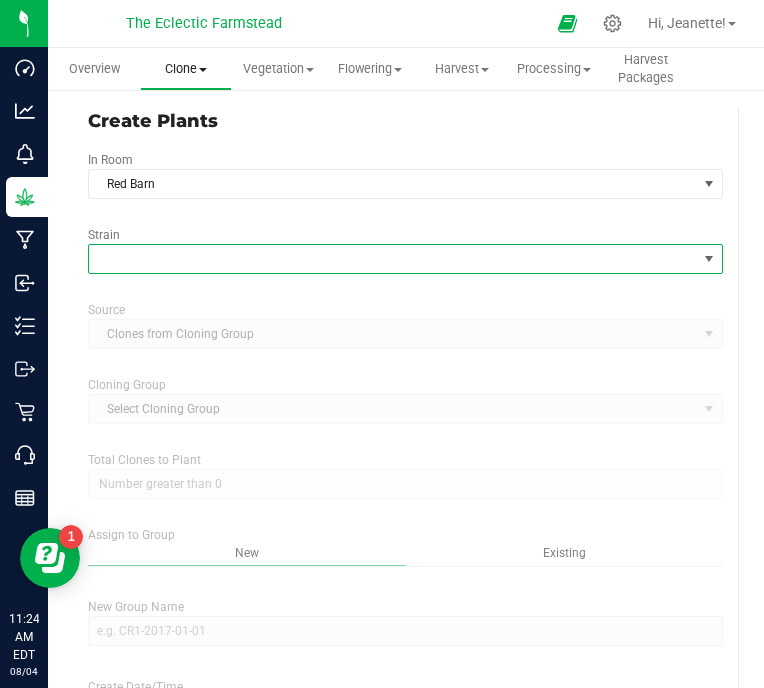 click on "Clone" at bounding box center (186, 69) 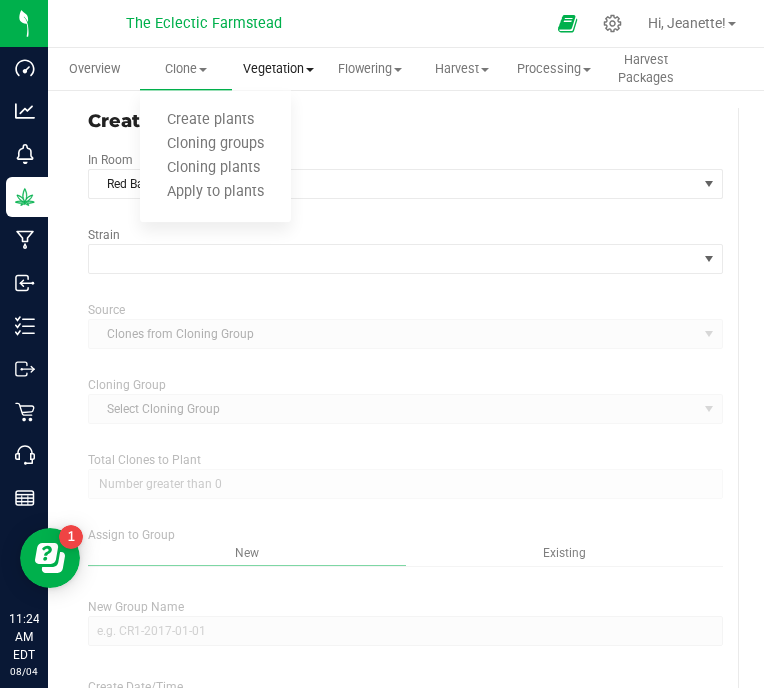 click on "Vegetation" at bounding box center [278, 69] 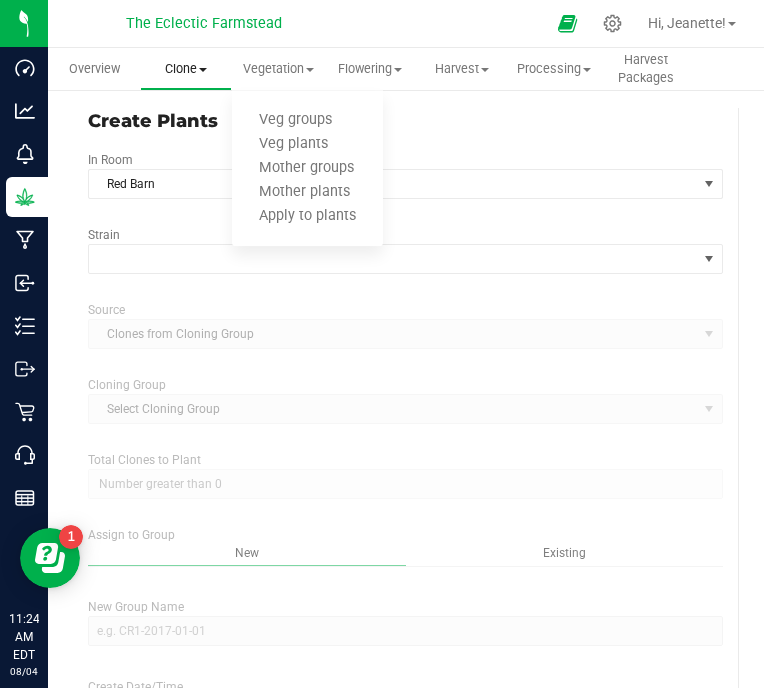 click at bounding box center [203, 70] 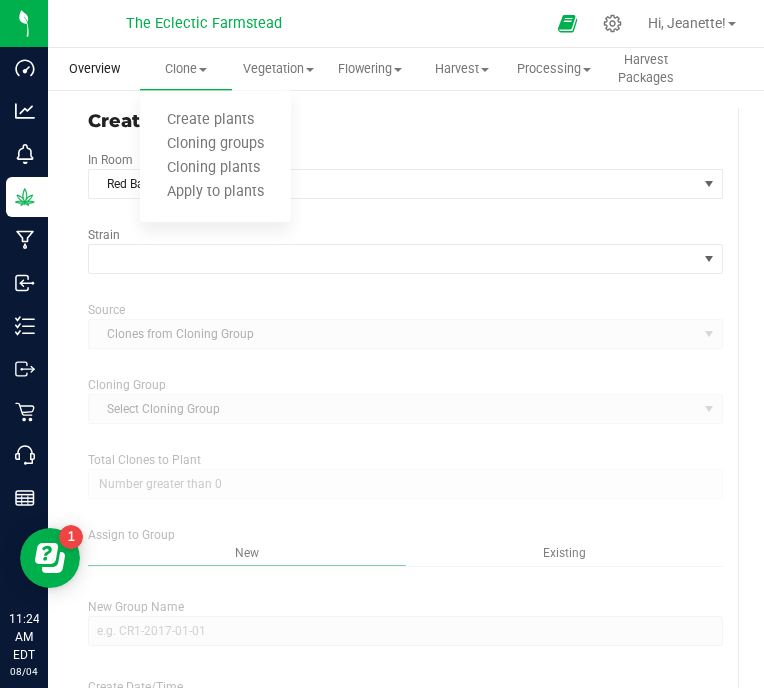 click on "Overview" at bounding box center [94, 69] 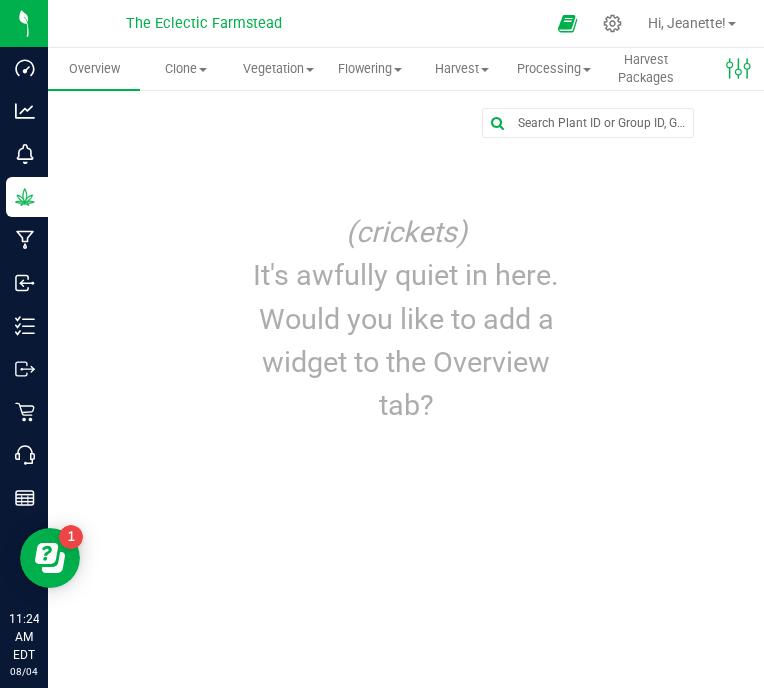 click on "It's awfully quiet in here. Would you like to add a widget to the Overview tab?" at bounding box center [406, 340] 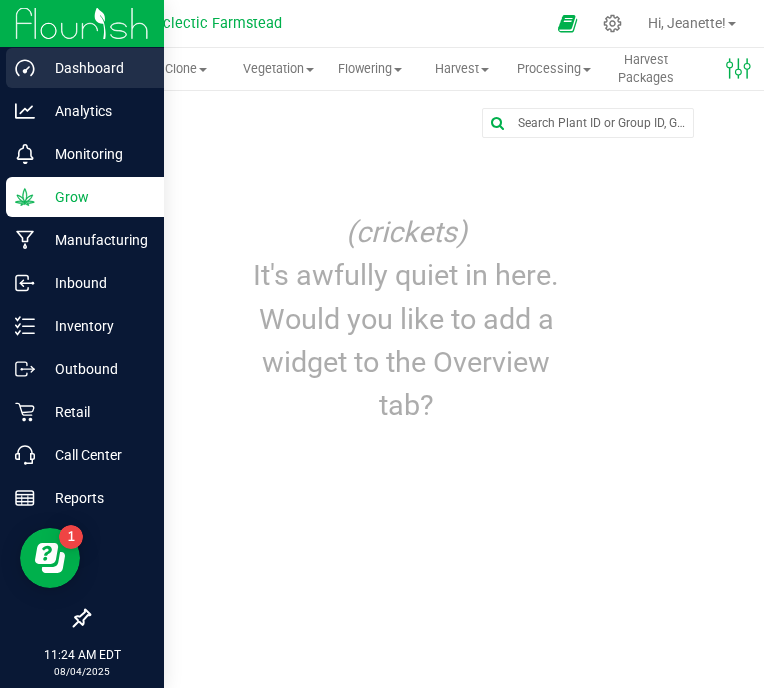 click 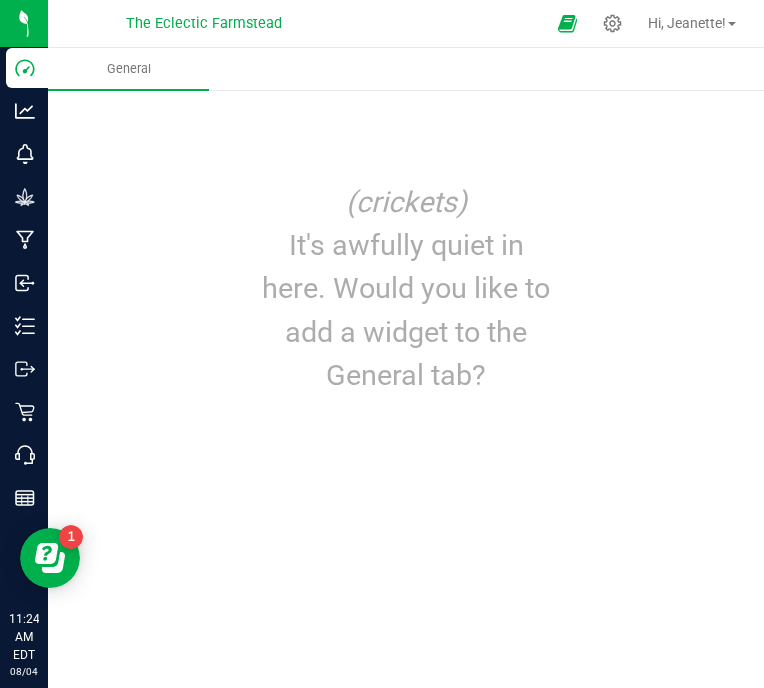 click on "General" at bounding box center (430, 69) 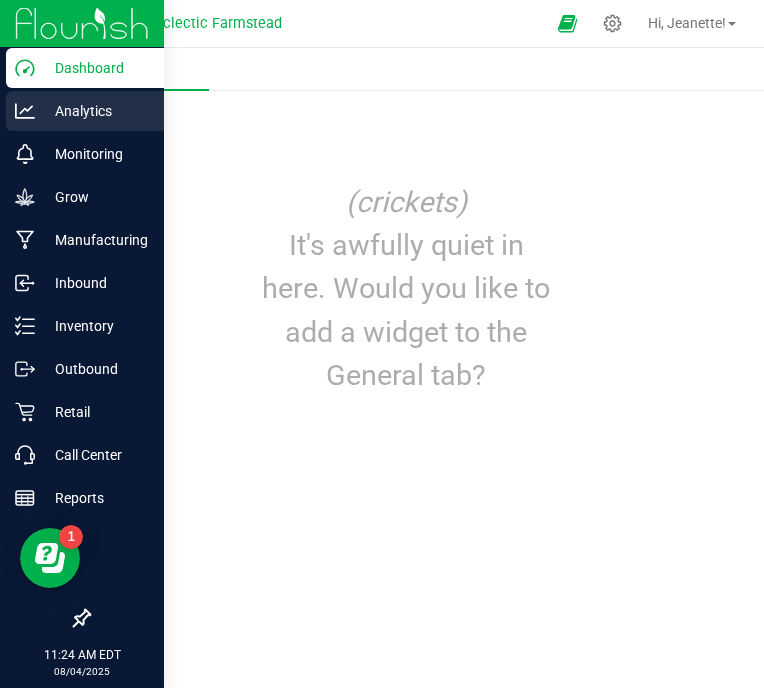 click on "Analytics" at bounding box center (95, 111) 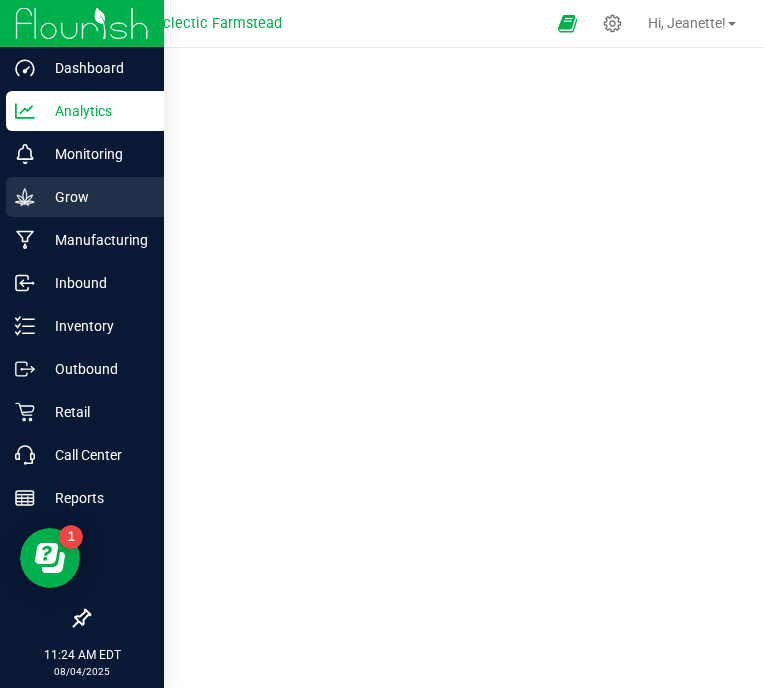 click 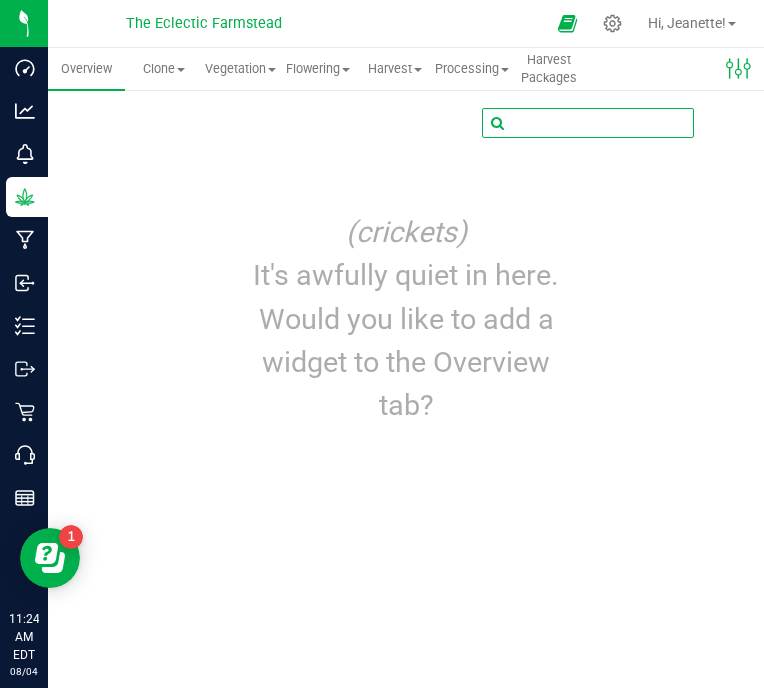 click at bounding box center (588, 123) 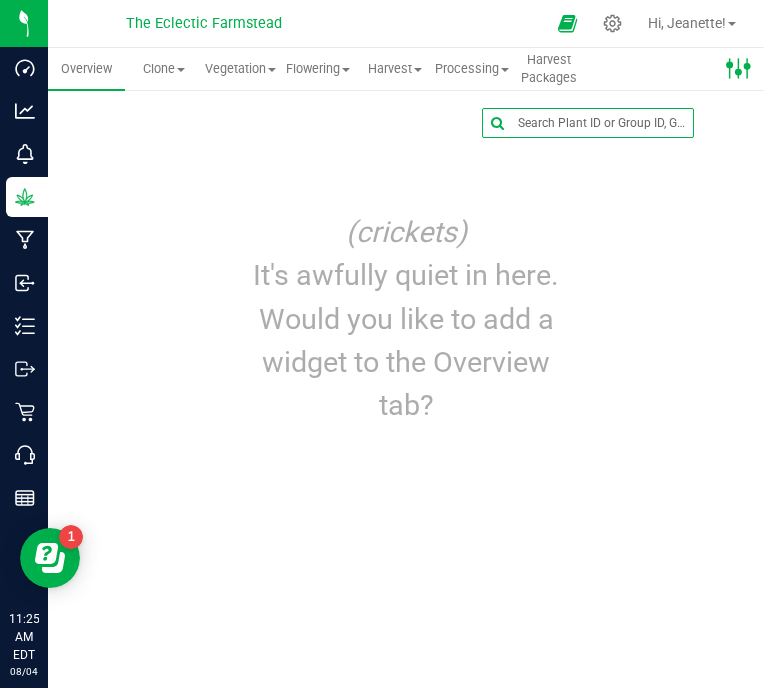 click 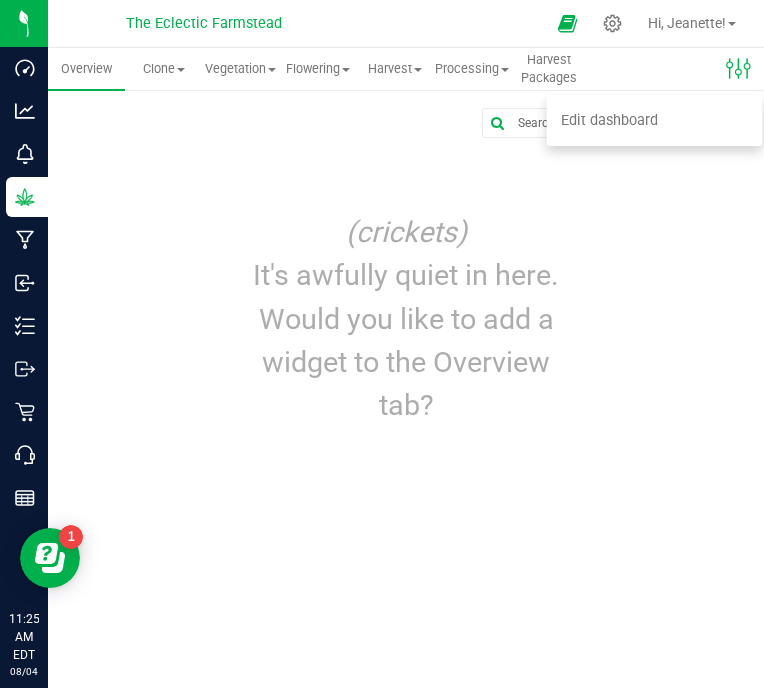 click on "Edit dashboard
(crickets)
It's awfully quiet in here. Would you like to add a widget to the Overview tab?" at bounding box center [406, 271] 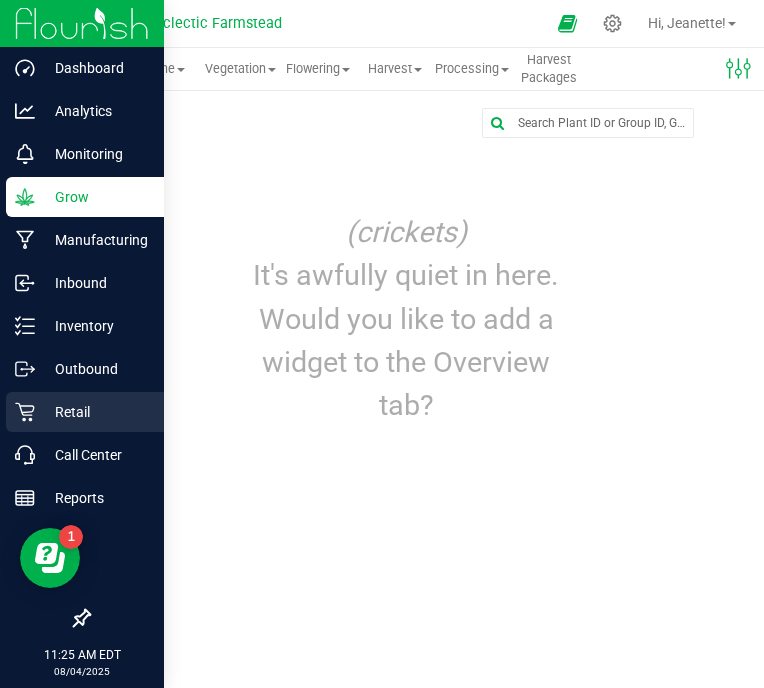 click on "Retail" at bounding box center [95, 412] 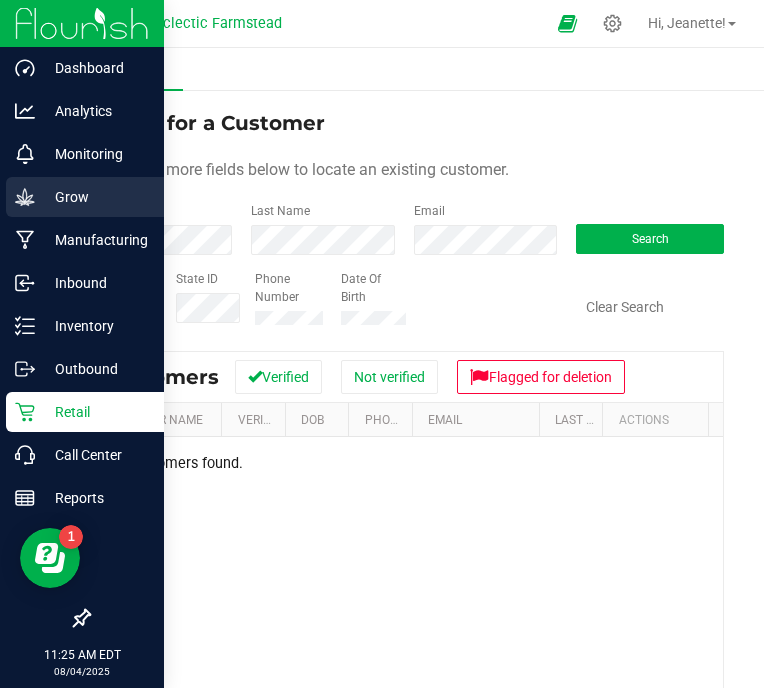 click on "Grow" at bounding box center (95, 197) 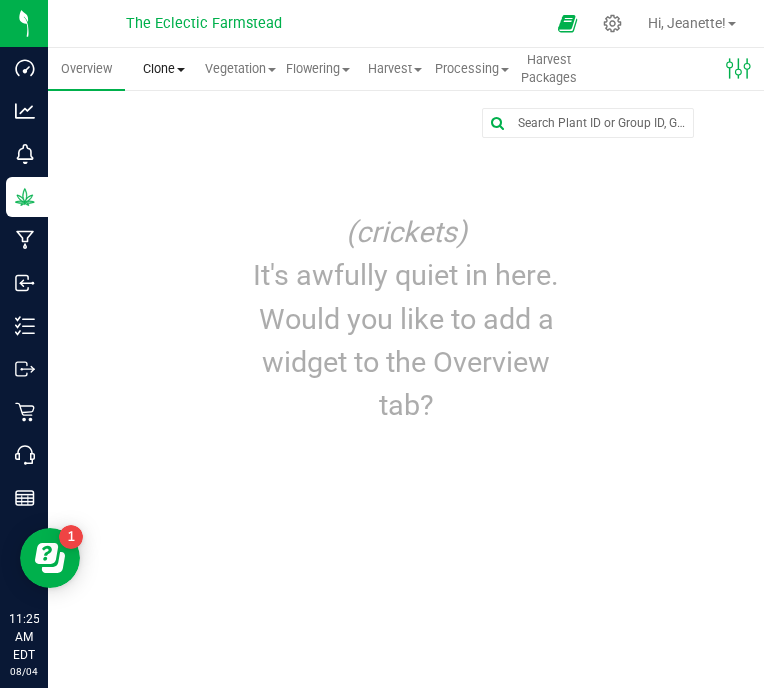 click at bounding box center (181, 70) 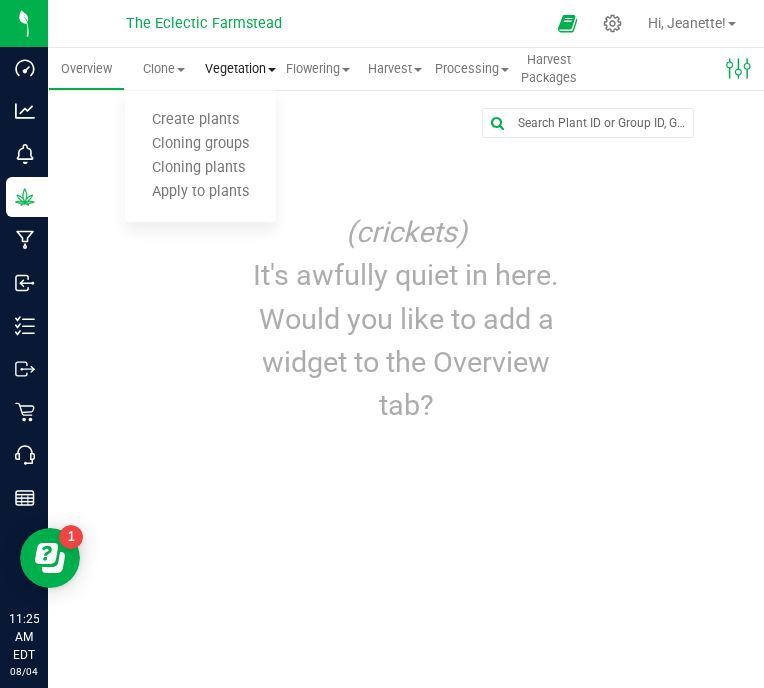 click on "Vegetation" at bounding box center [240, 69] 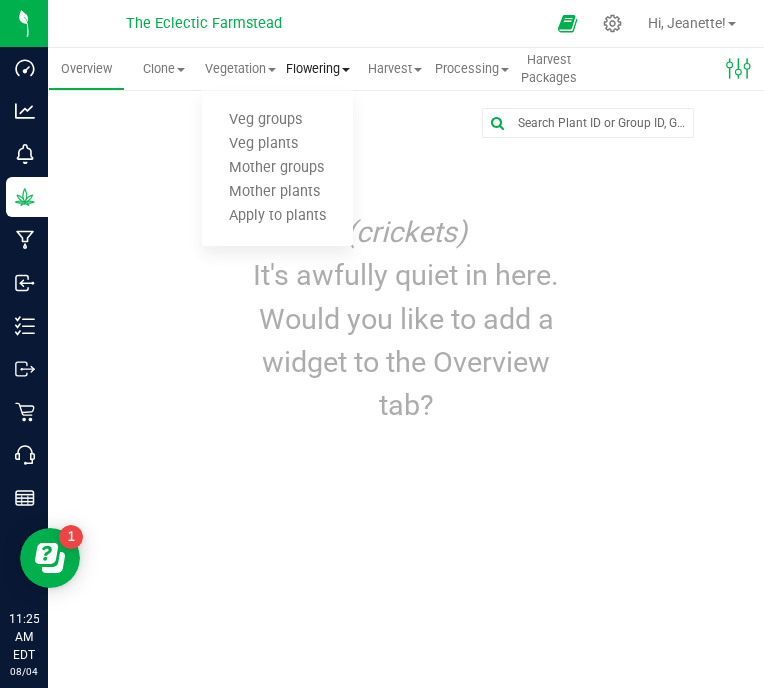 click on "Flowering
Create harvest
Flowering groups
Flowering plants
Apply to plants" at bounding box center (317, 69) 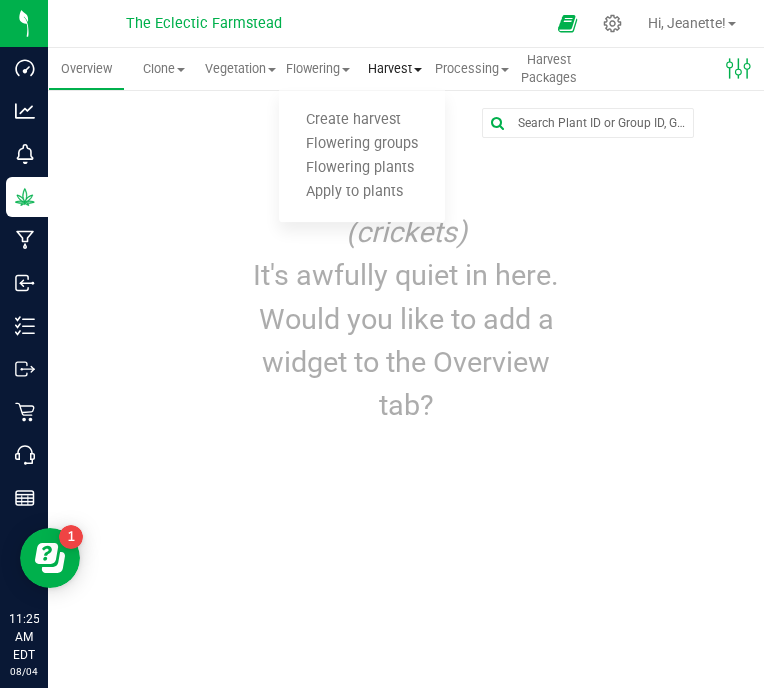 click on "Harvest" at bounding box center (395, 69) 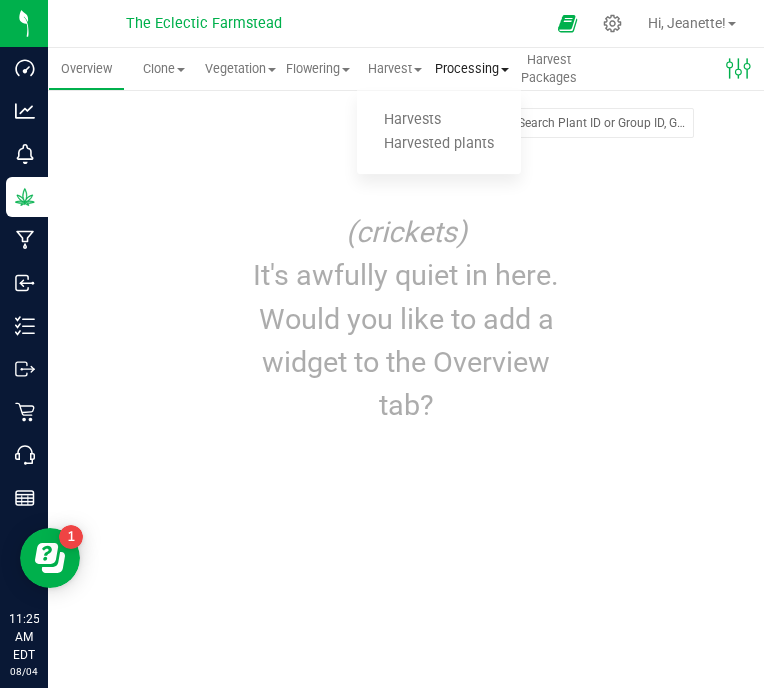 click on "Processing" at bounding box center [472, 69] 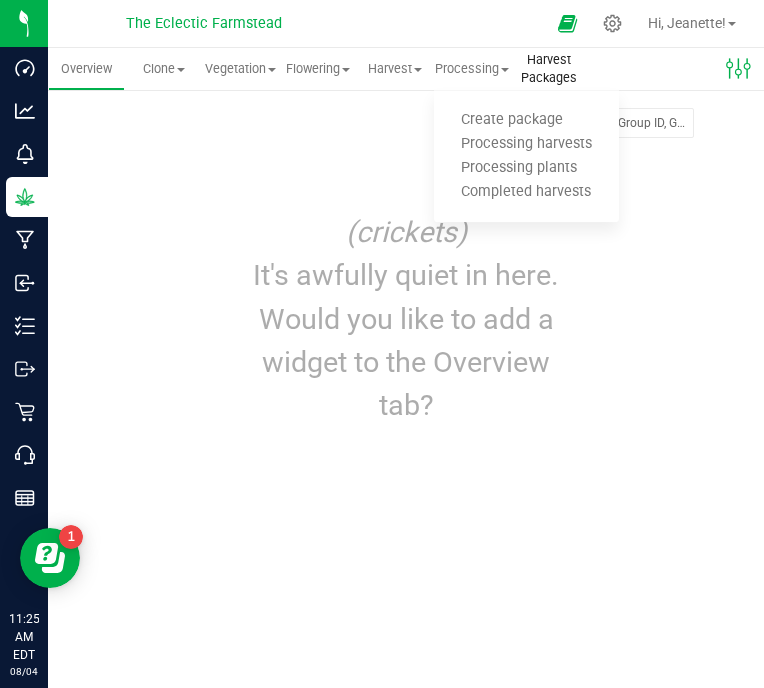 click on "Harvest Packages" at bounding box center (549, 69) 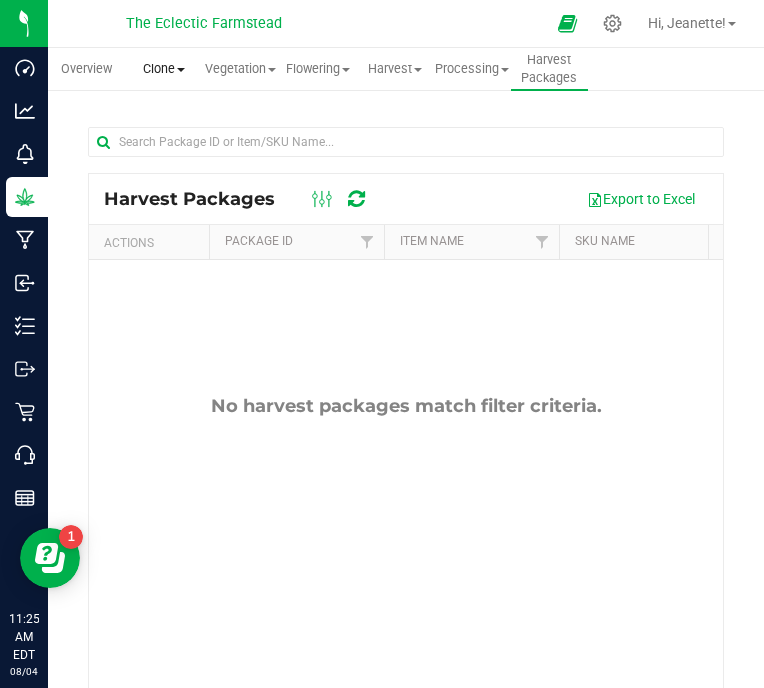 click on "Clone" at bounding box center [163, 69] 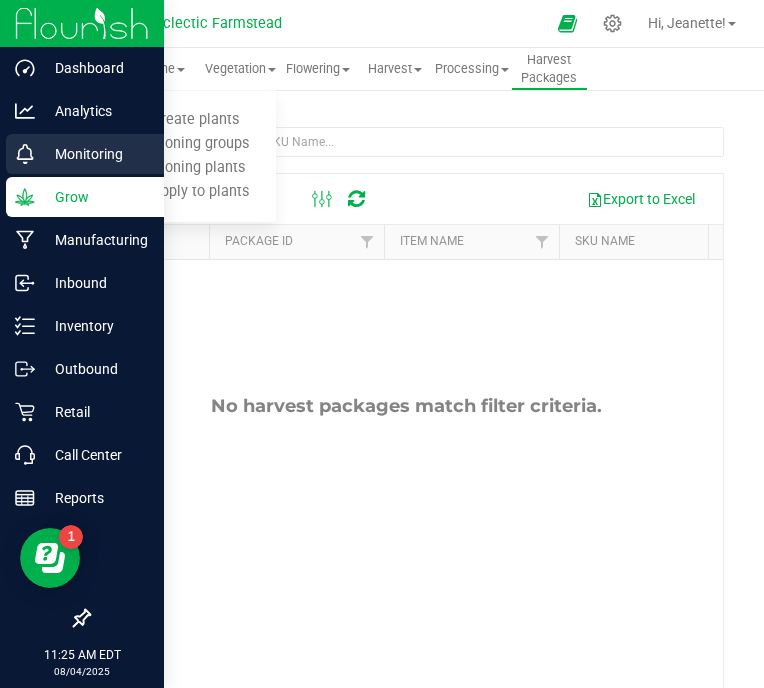 click 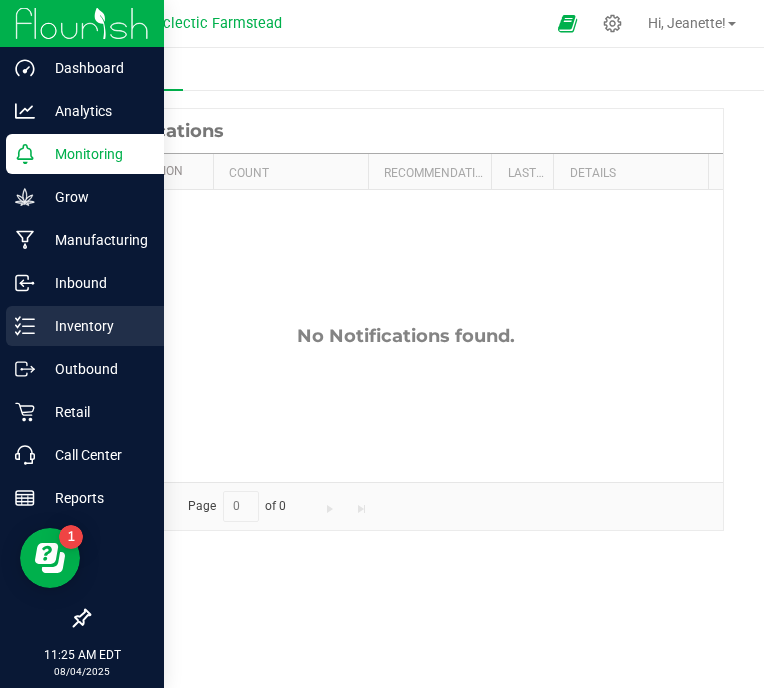 click on "Inventory" at bounding box center (95, 326) 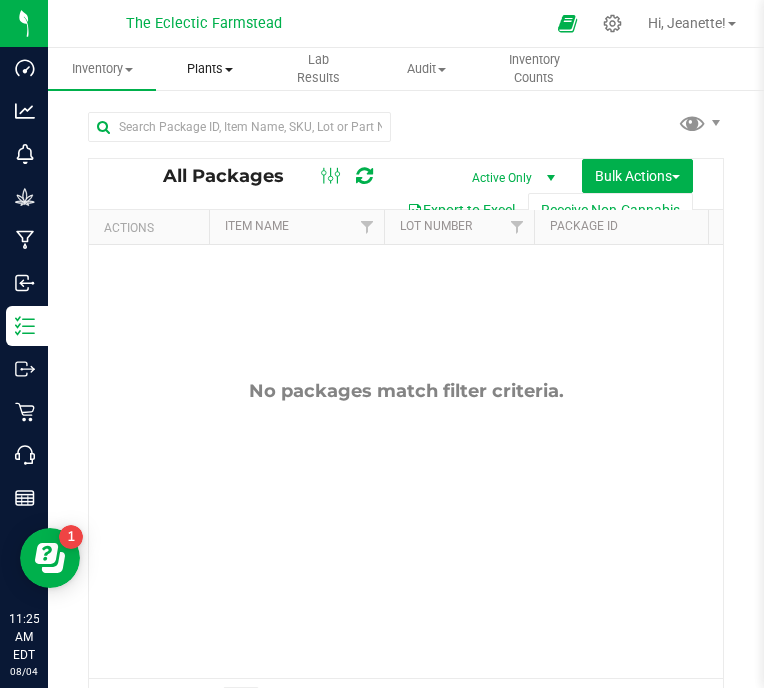 click on "Plants
All plants
Waste log" at bounding box center [210, 69] 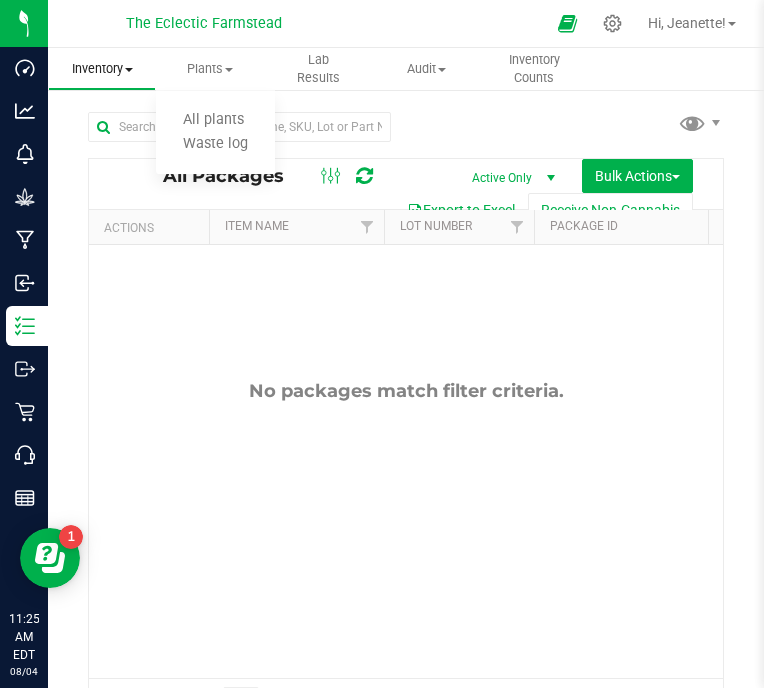 click on "Inventory
All packages
All inventory
Waste log
Create inventory" at bounding box center [102, 69] 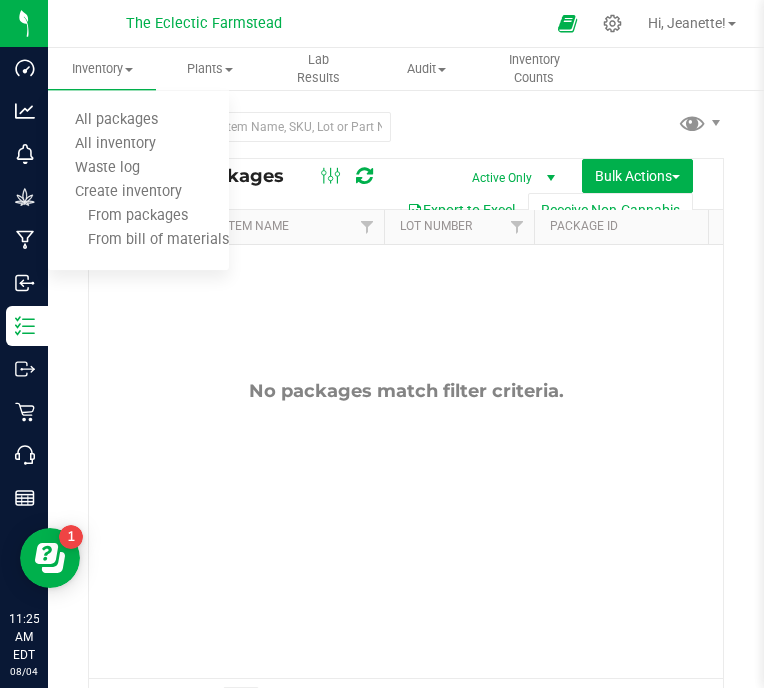 click on "All Packages
Active Only Active Only Lab Samples Locked All
Bulk Actions
Add to manufacturing run
Add to outbound order
Combine packages" at bounding box center [406, 410] 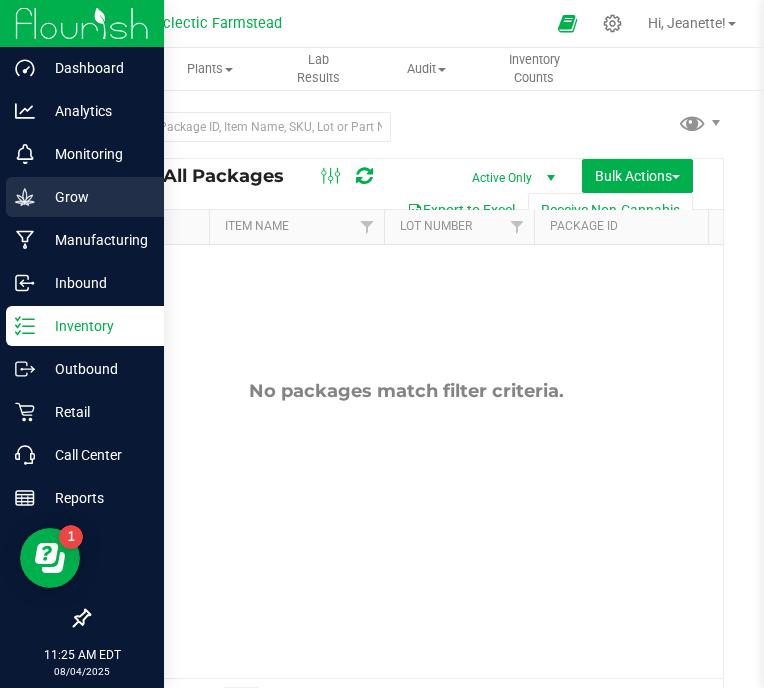 click on "Grow" at bounding box center [95, 197] 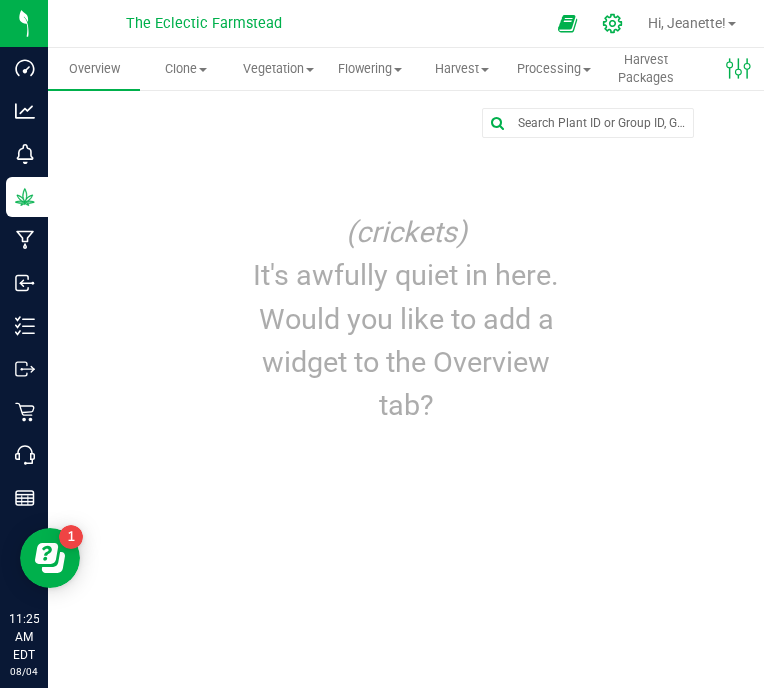 click 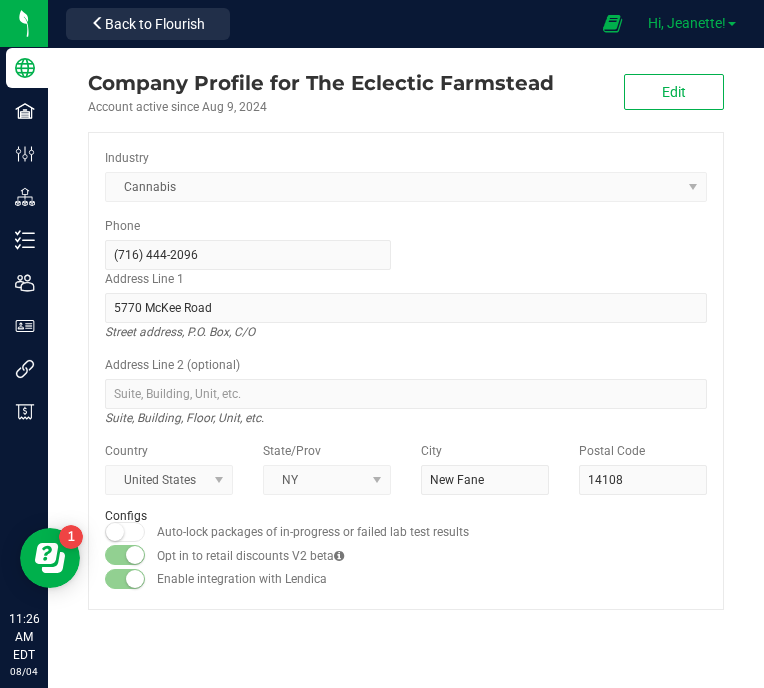 click on "Hi, Jeanette!" at bounding box center [687, 23] 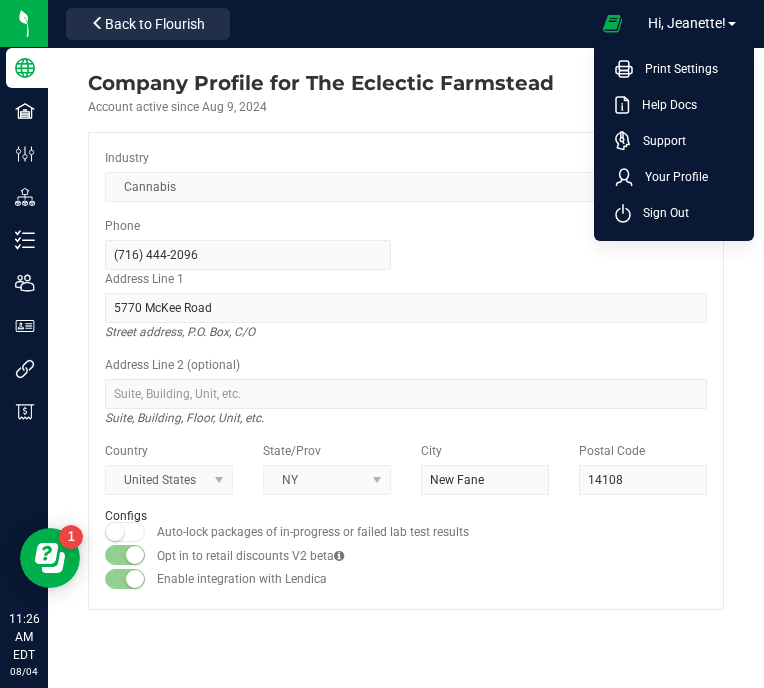 click at bounding box center (414, 23) 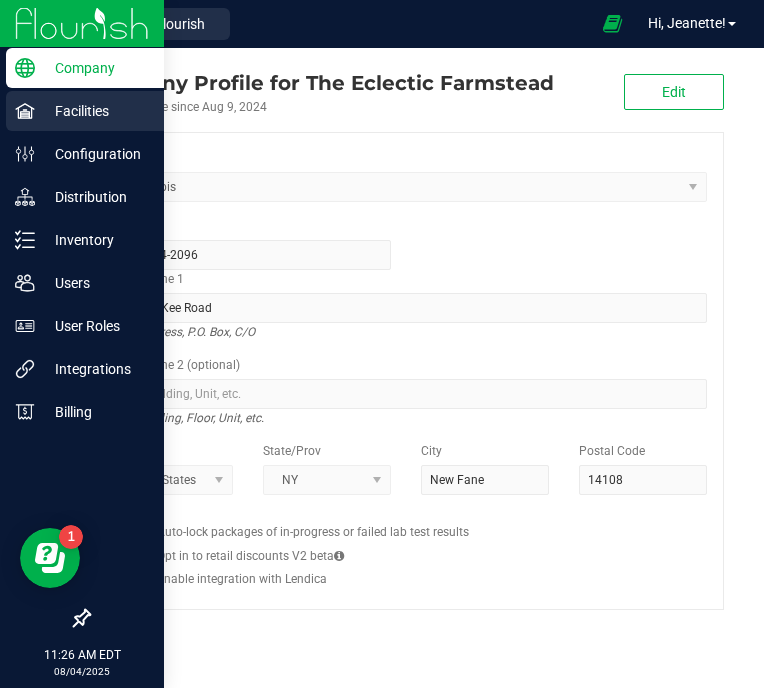 click 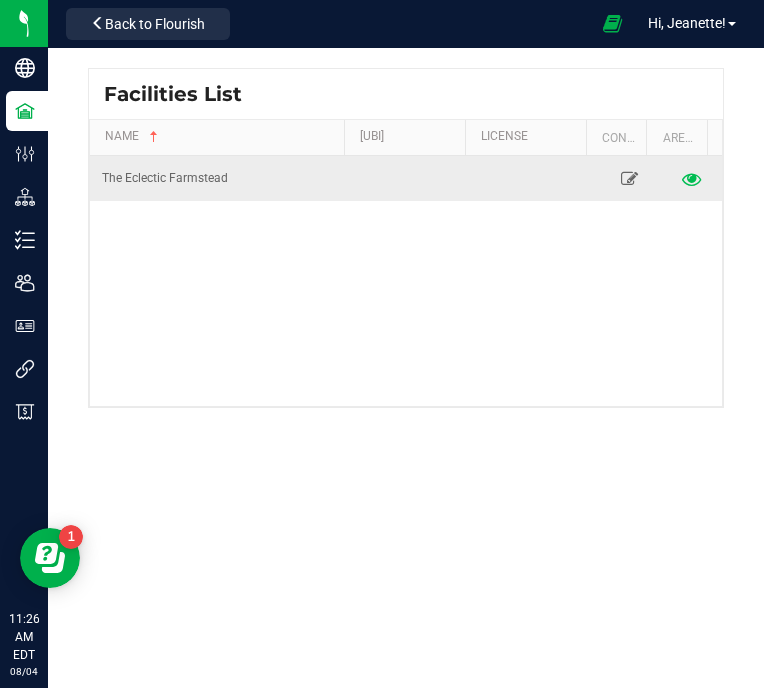 click at bounding box center (691, 178) 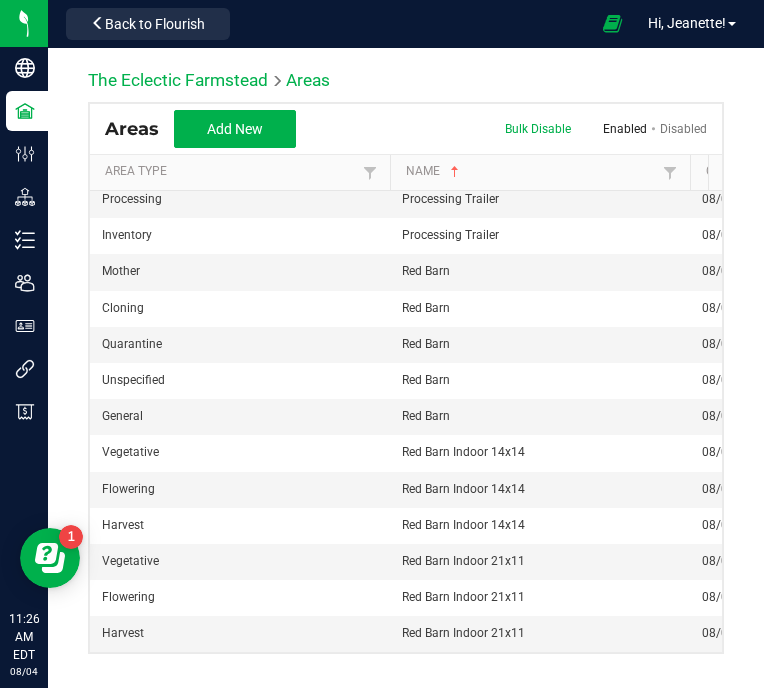 scroll, scrollTop: 57, scrollLeft: 40, axis: both 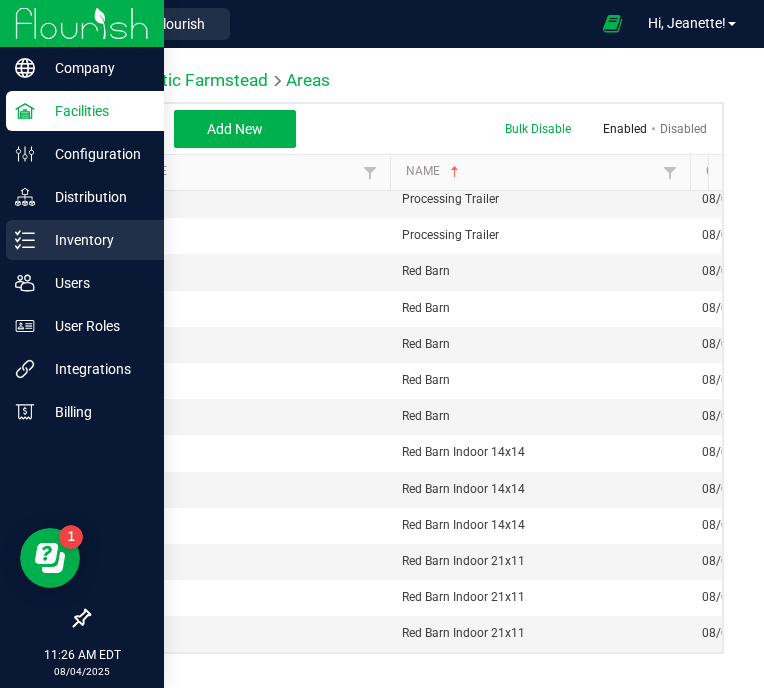 click on "Inventory" at bounding box center (95, 240) 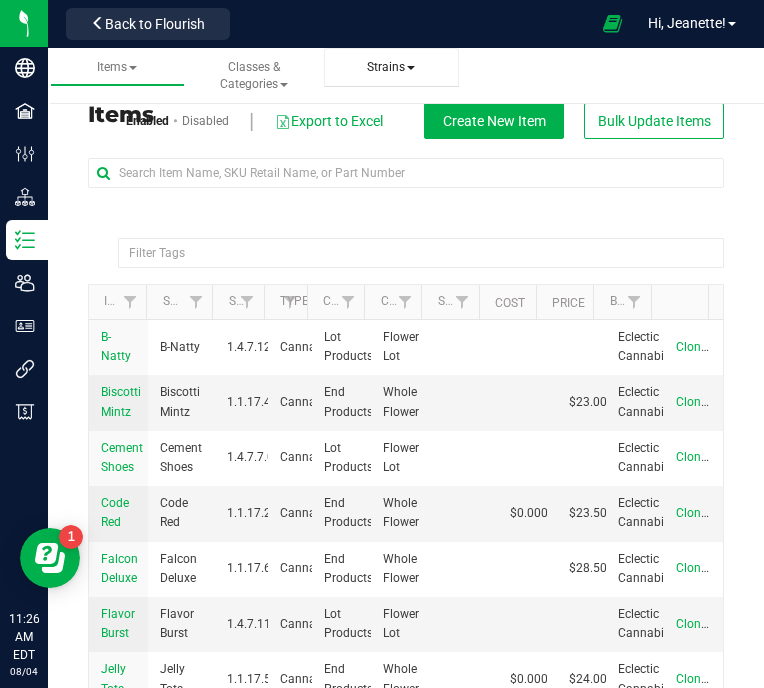 click on "Strains" at bounding box center [391, 67] 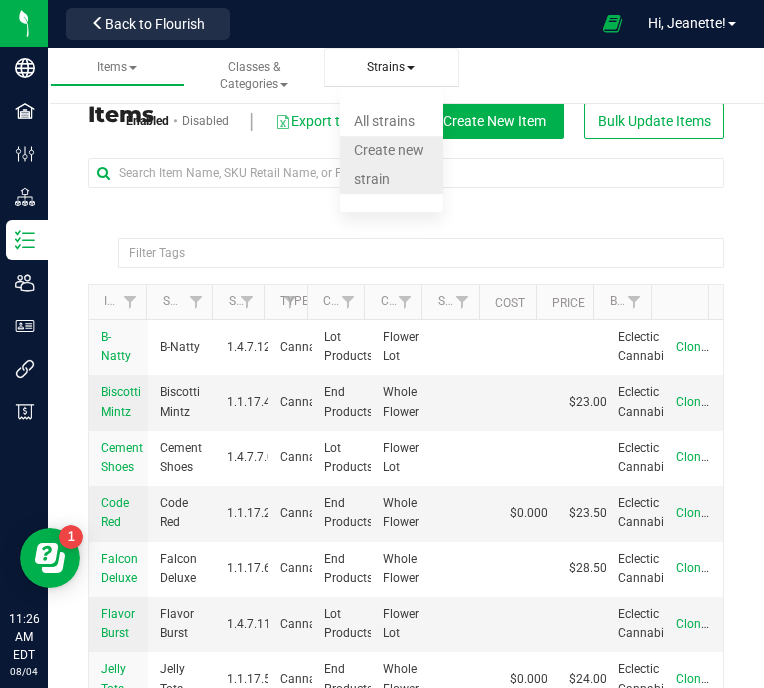 click on "Create new strain" at bounding box center (389, 164) 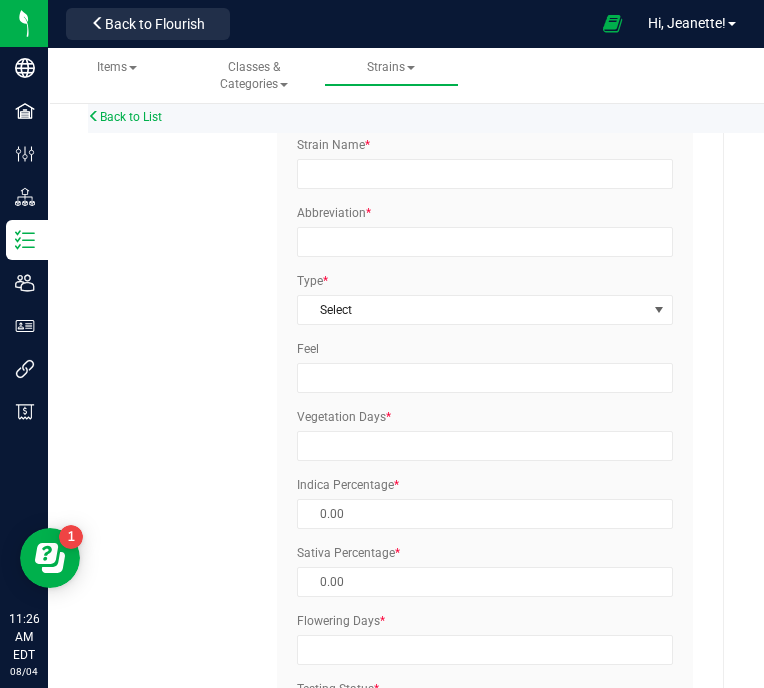 scroll, scrollTop: 0, scrollLeft: 0, axis: both 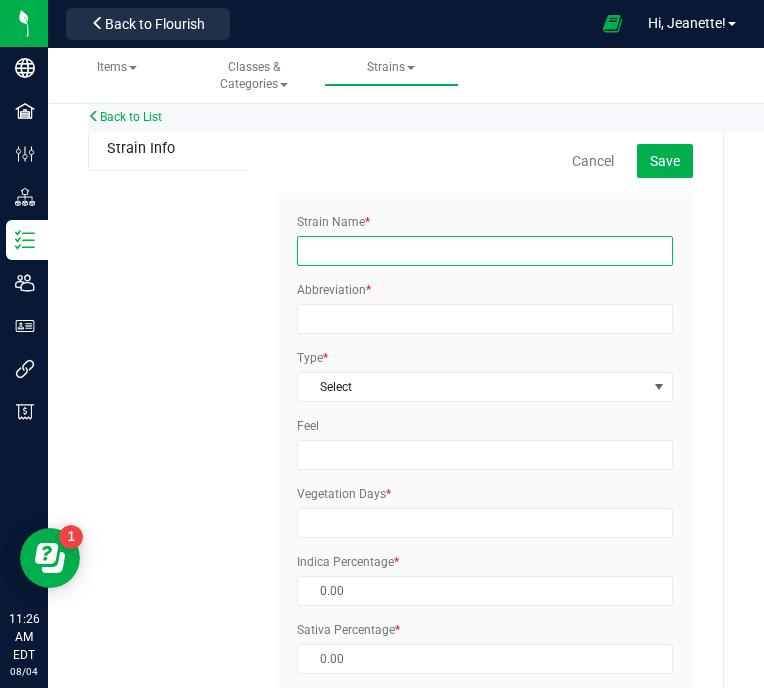 click on "Strain Name
*" at bounding box center [485, 251] 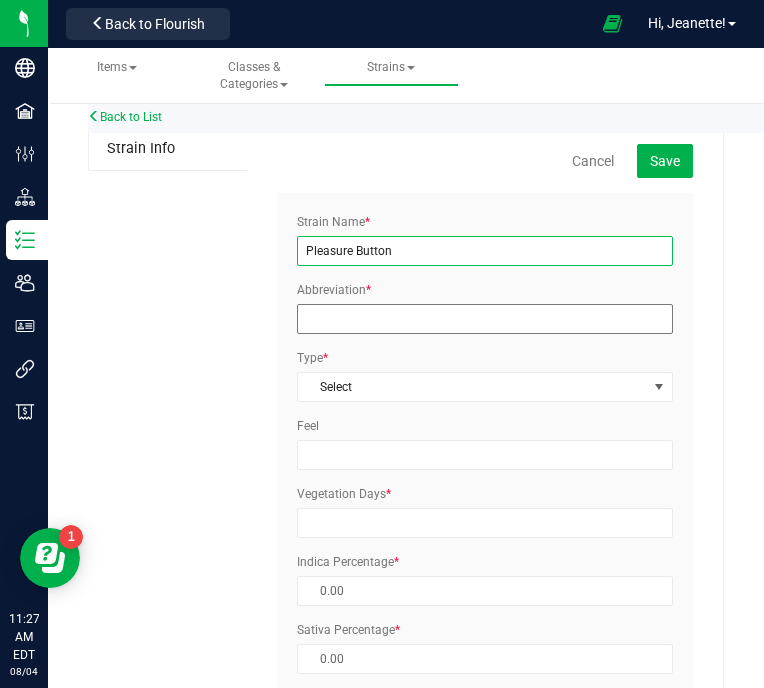 type on "Pleasure Button" 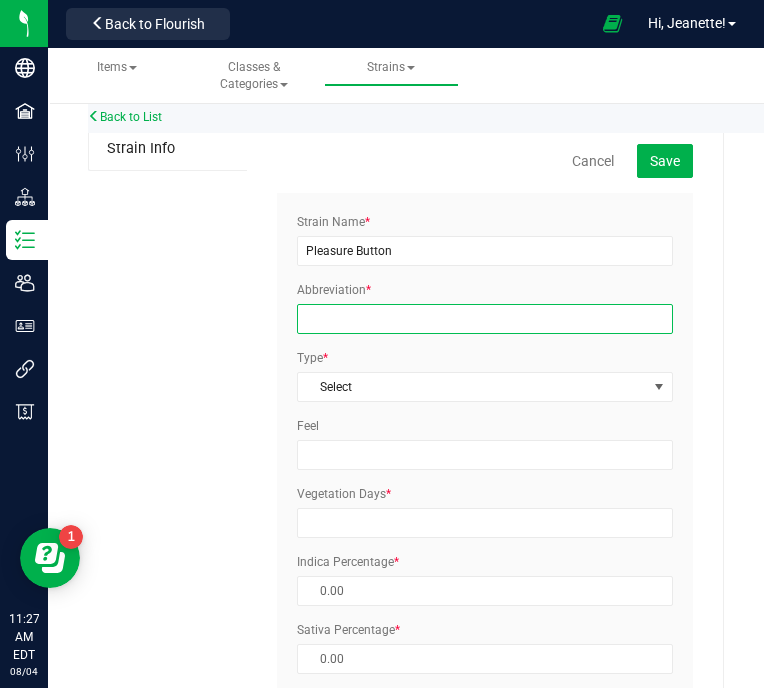 click on "Abbreviation
*" at bounding box center (485, 319) 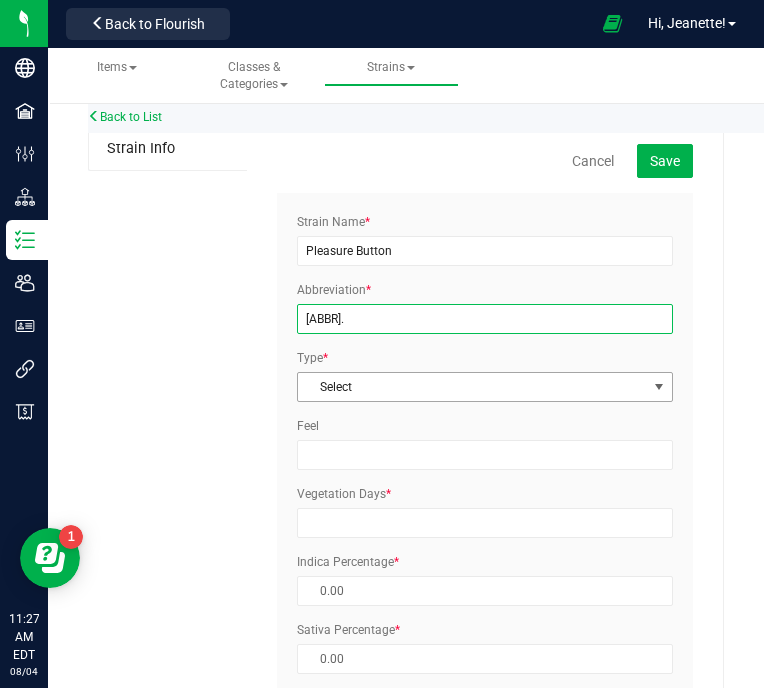type on "[ABBR]." 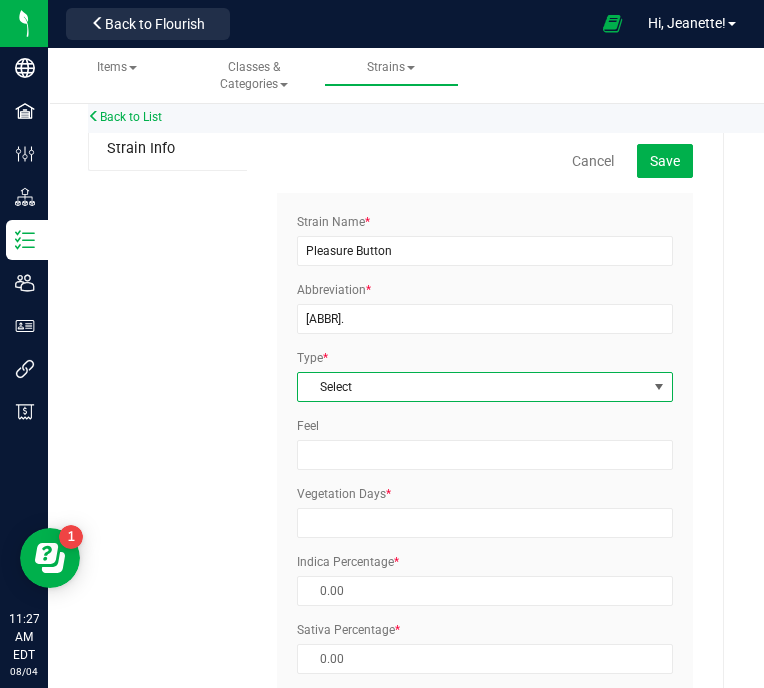 click on "Select" at bounding box center [472, 387] 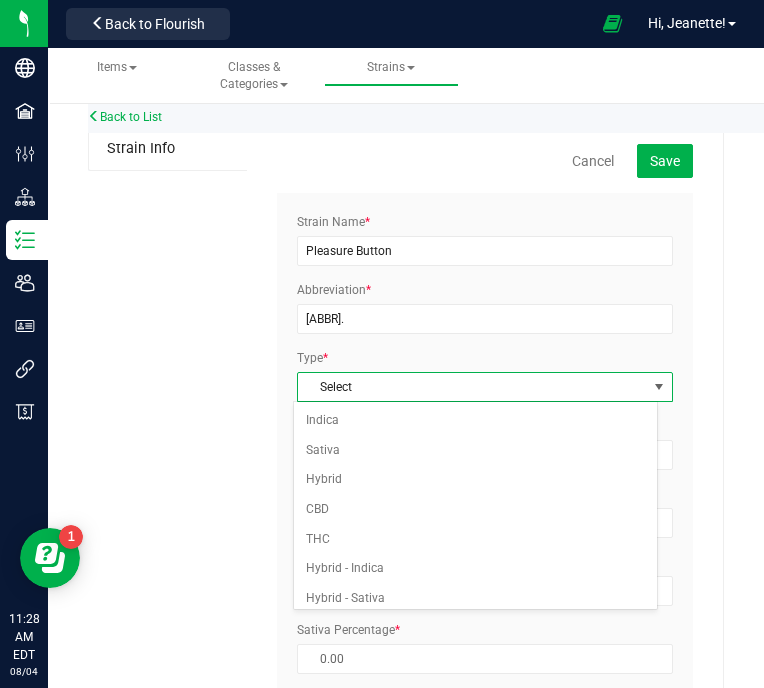 click on "Strain Info
Cancel
Save
Strain Name
*
[STRAIN]
Abbreviation
*
[ABBR].
Type
*
Select Select Indica Sativa Hybrid CBD THC Hybrid - Indica Hybrid - Sativa
* * * *" at bounding box center (406, 621) 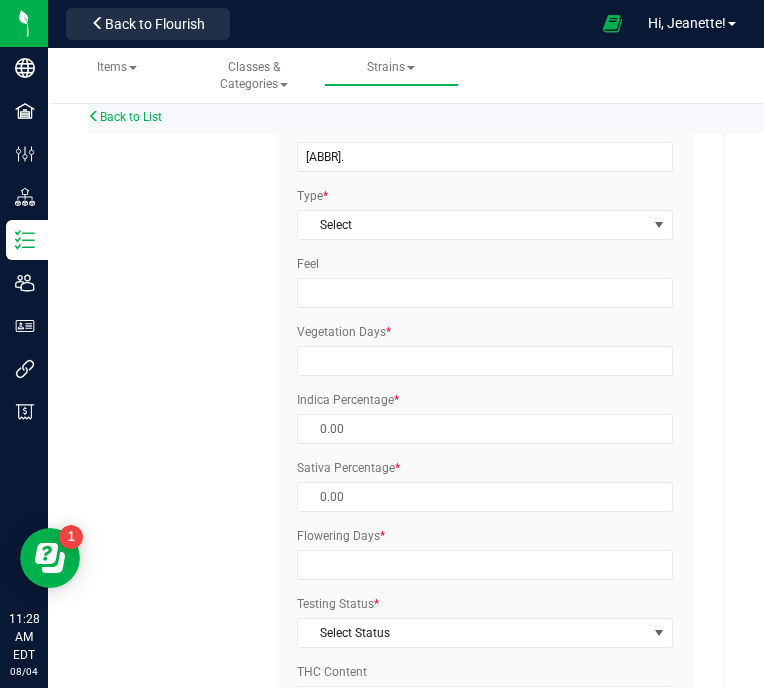 scroll, scrollTop: 164, scrollLeft: 0, axis: vertical 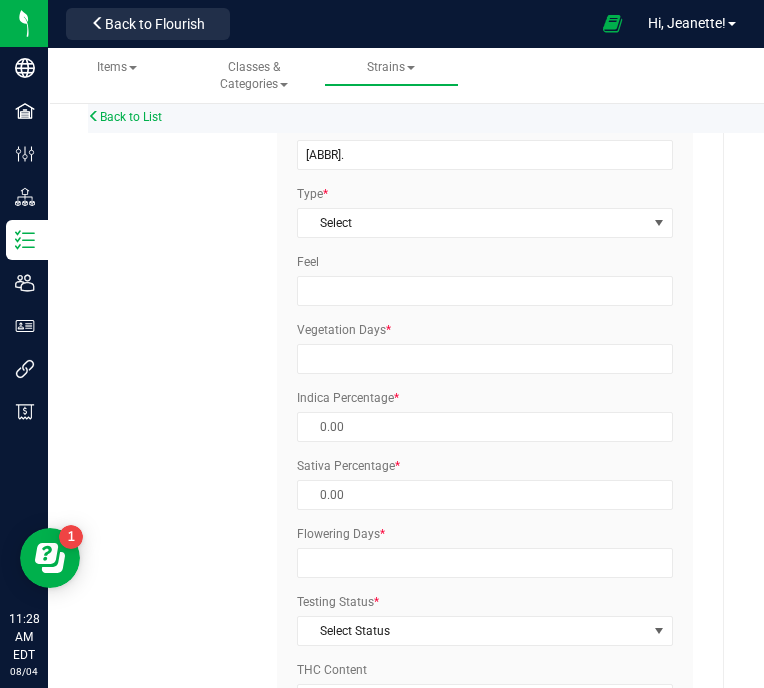 click on "Vegetation Days
*
Indica Percentage
*
Sativa Percentage
*" at bounding box center (485, 423) 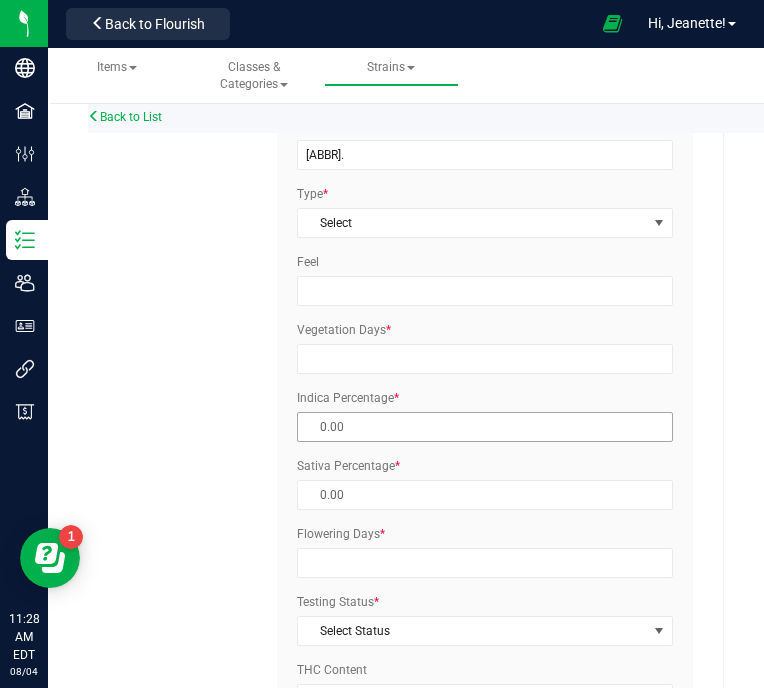 click at bounding box center [485, 427] 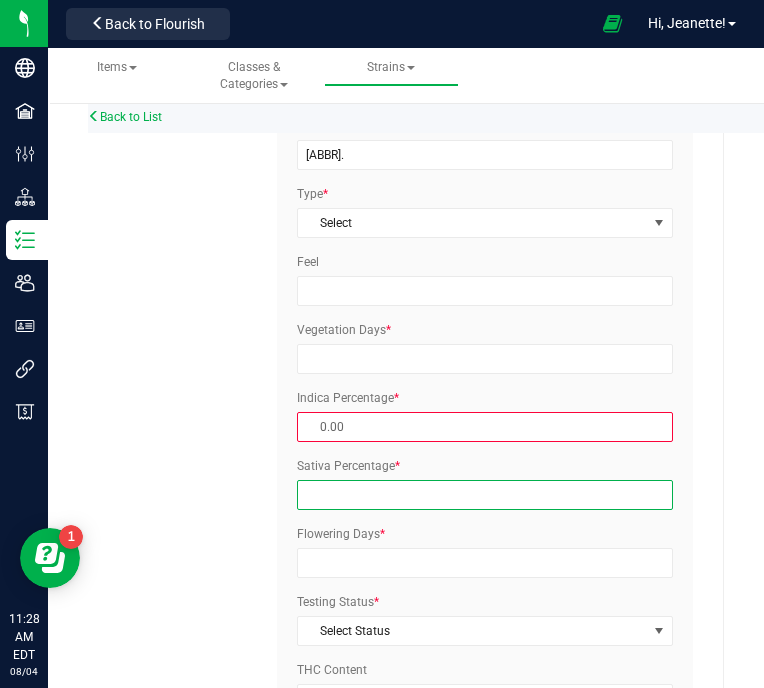 click at bounding box center [485, 495] 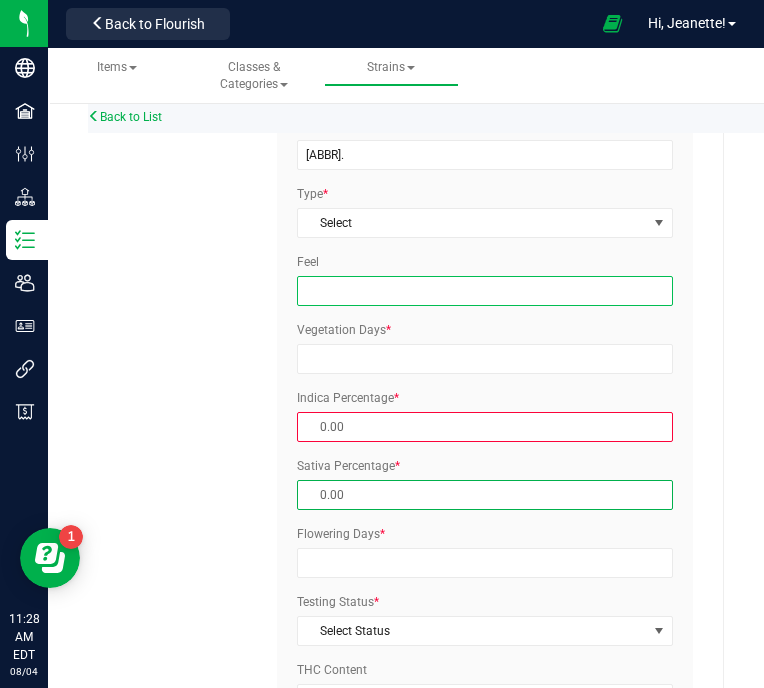 click on "Feel" at bounding box center (485, 291) 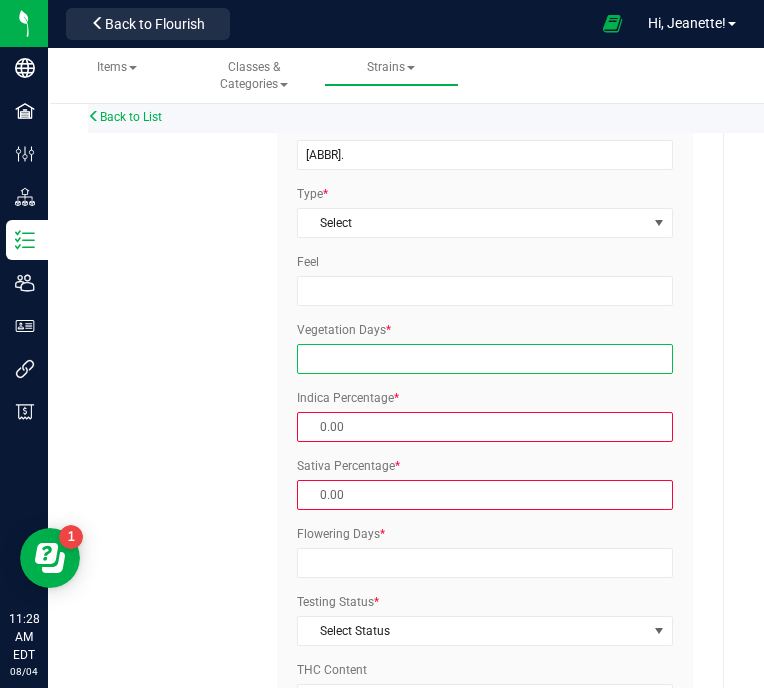 click on "Vegetation Days
*" at bounding box center [485, 359] 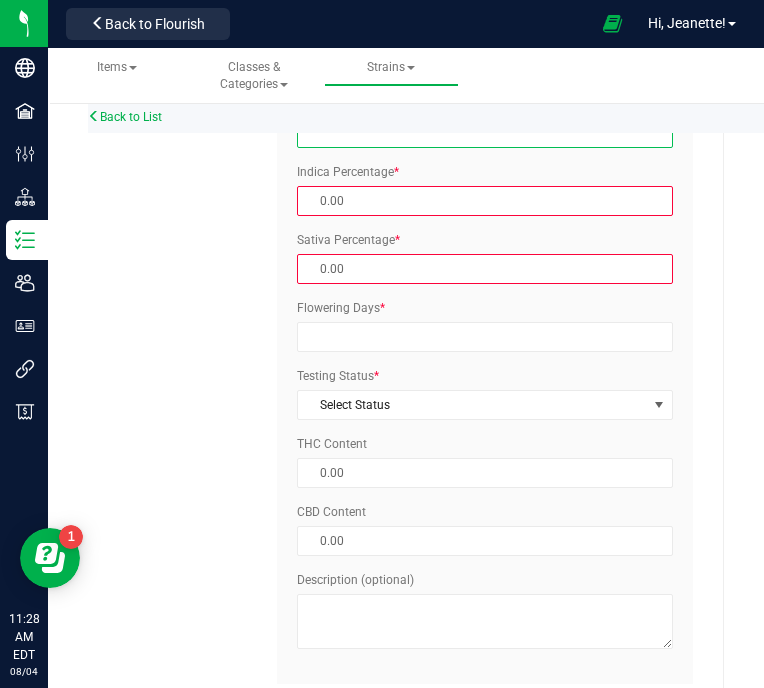 scroll, scrollTop: 398, scrollLeft: 0, axis: vertical 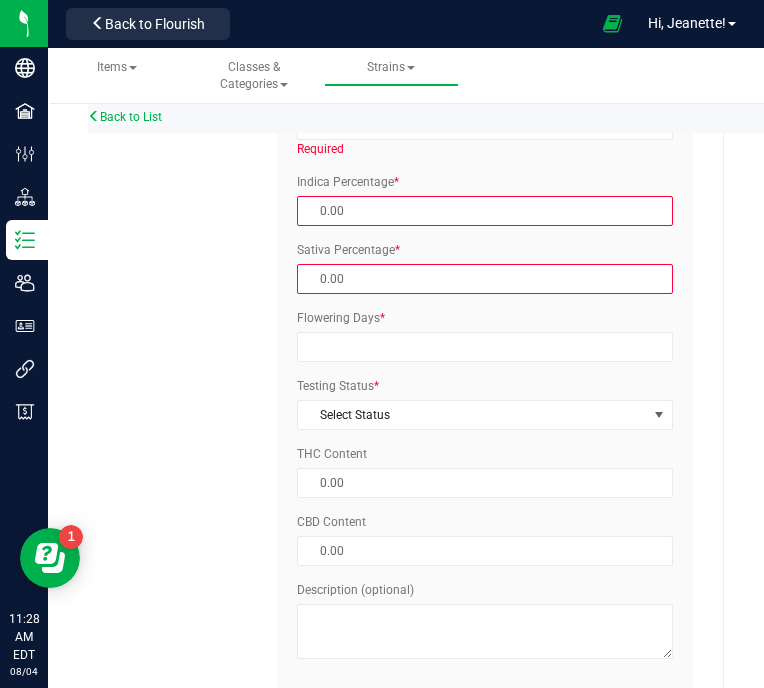 click on "Back to List
Strain Info
Cancel
Save
Strain Name
*
[STRAIN]
Abbreviation
*
[ABBR].
Type
*
Select Select Indica Sativa Hybrid CBD THC" at bounding box center (406, 207) 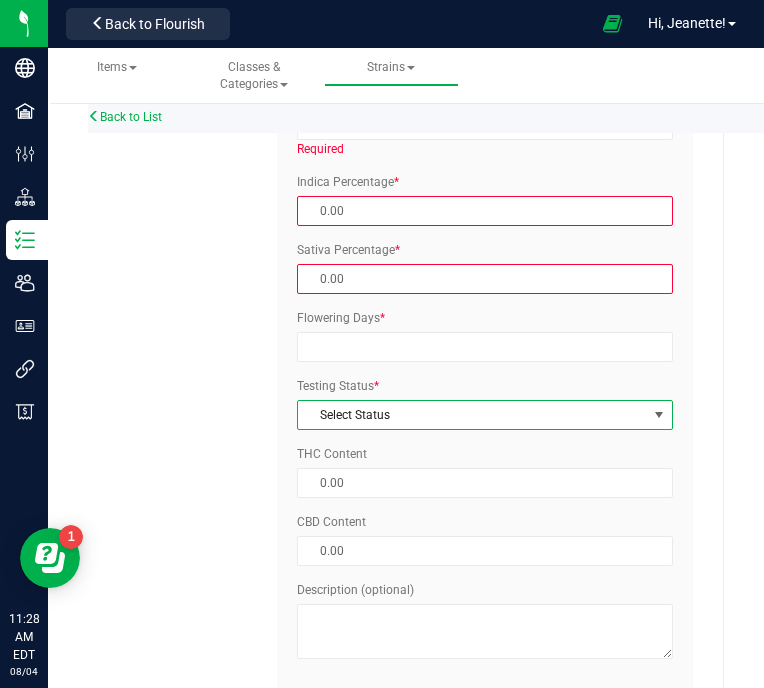 click on "Select Status" at bounding box center (472, 415) 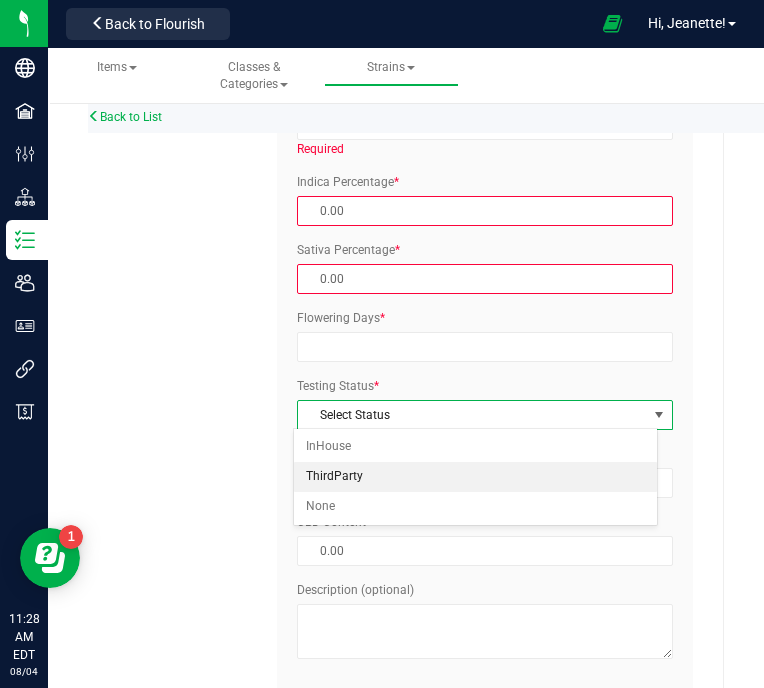 click on "ThirdParty" at bounding box center (475, 477) 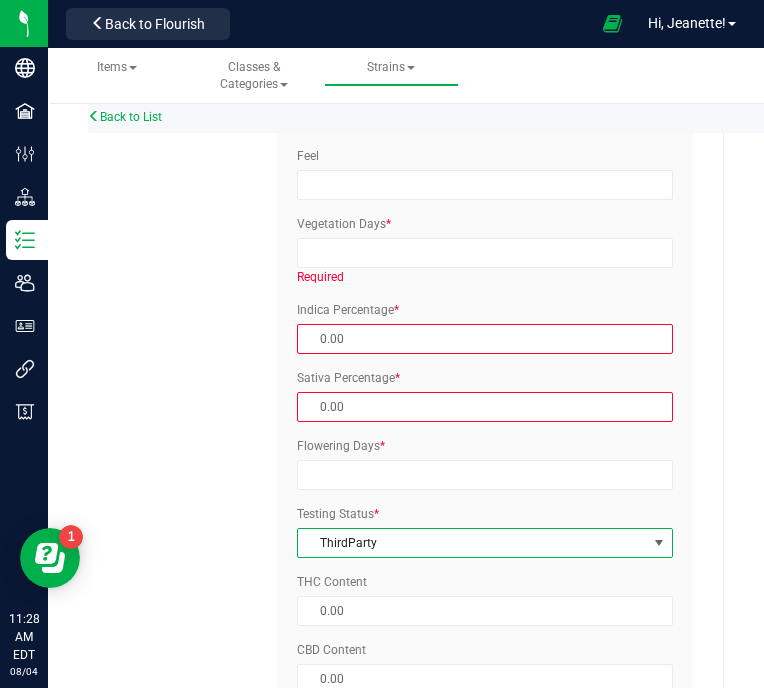 scroll, scrollTop: 273, scrollLeft: 0, axis: vertical 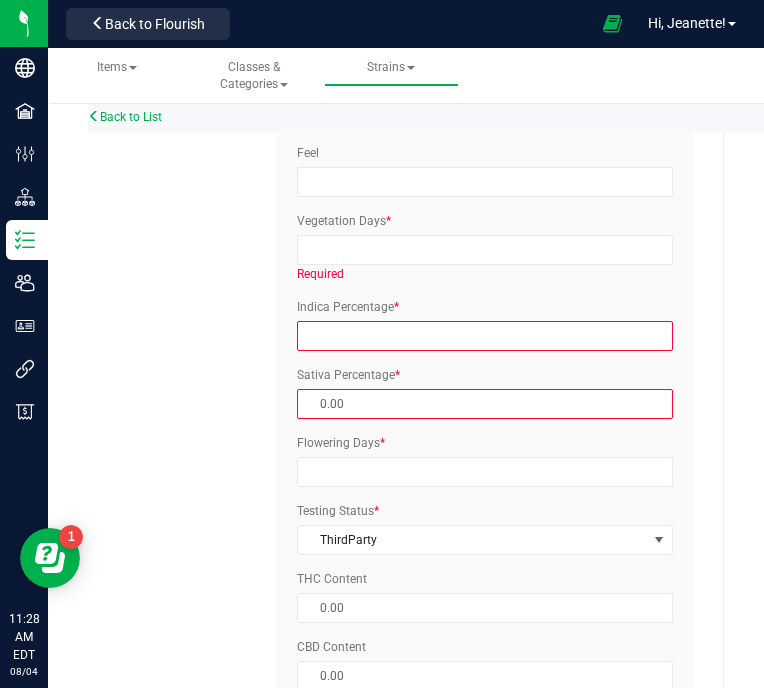 click at bounding box center (485, 336) 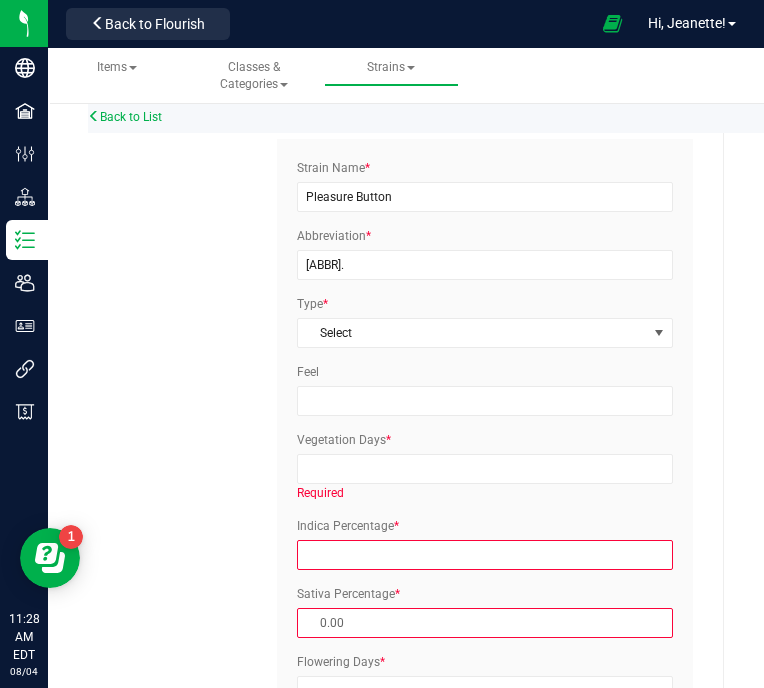 scroll, scrollTop: 59, scrollLeft: 0, axis: vertical 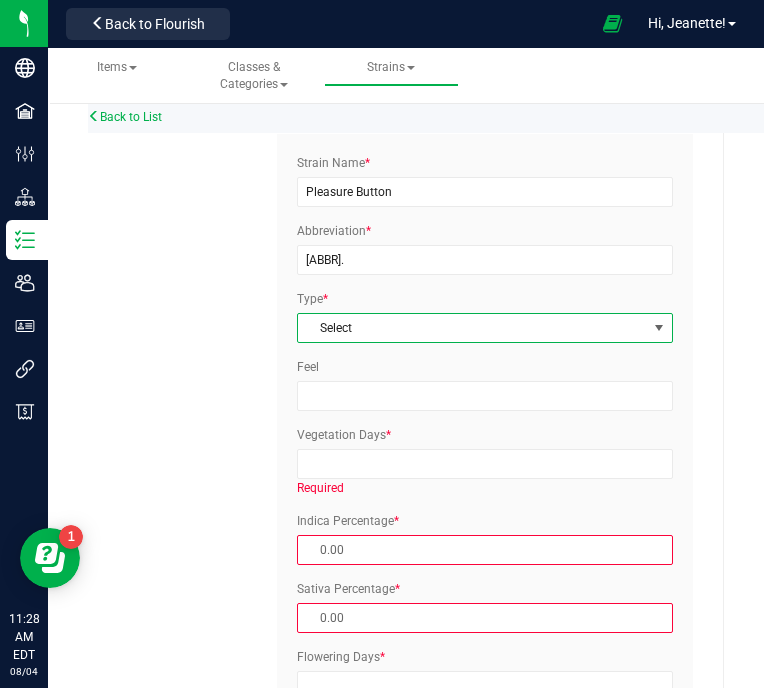 click on "Select" at bounding box center (472, 328) 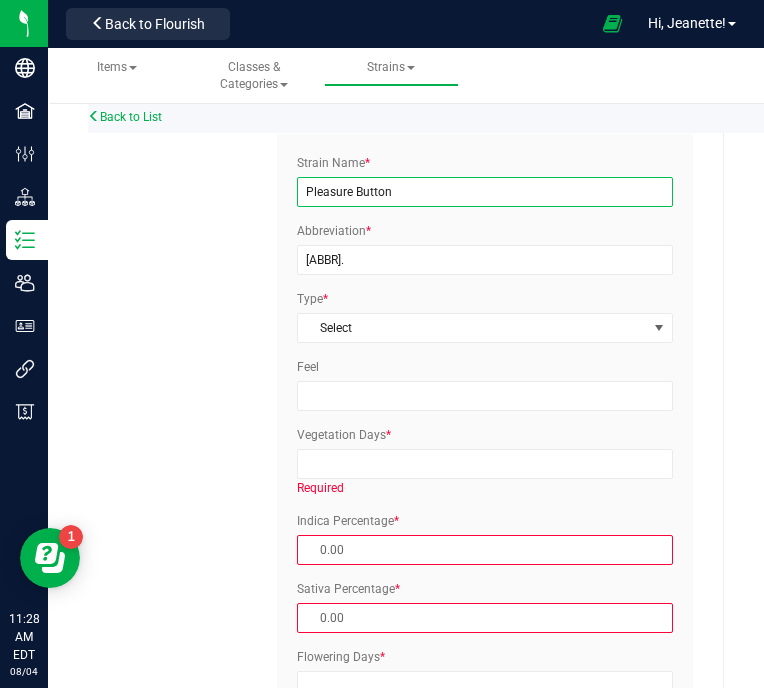 drag, startPoint x: 469, startPoint y: 202, endPoint x: 266, endPoint y: 193, distance: 203.1994 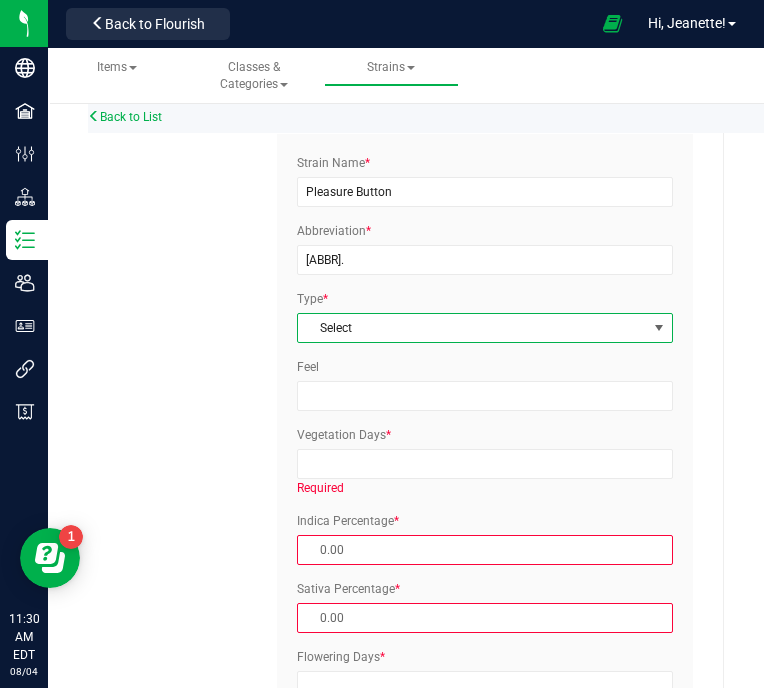 click on "Select" at bounding box center [472, 328] 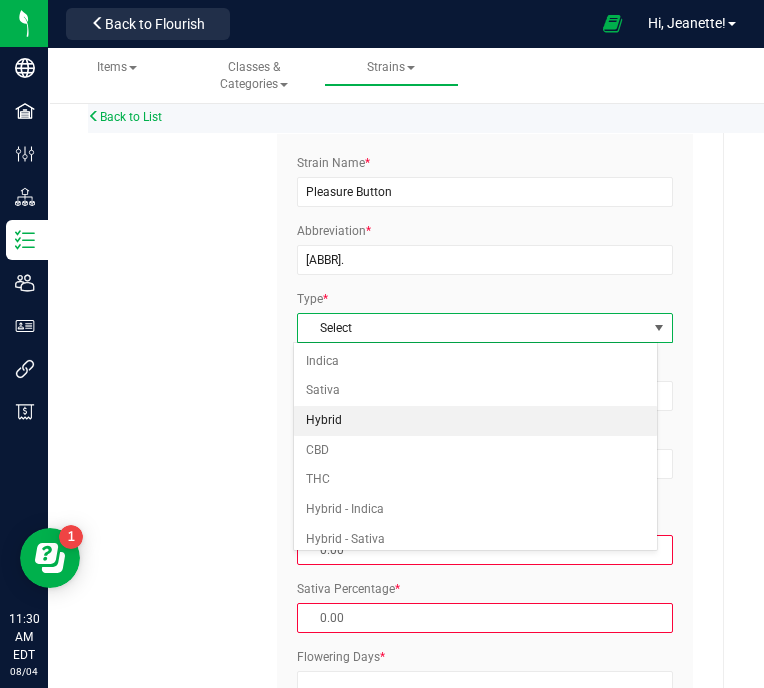 click on "Hybrid" at bounding box center [475, 421] 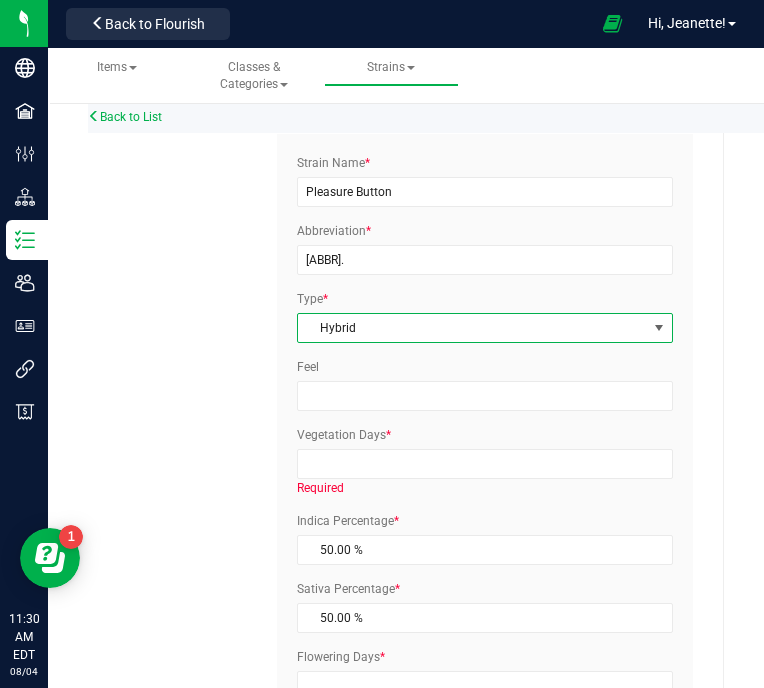 click on "Hybrid" at bounding box center (472, 328) 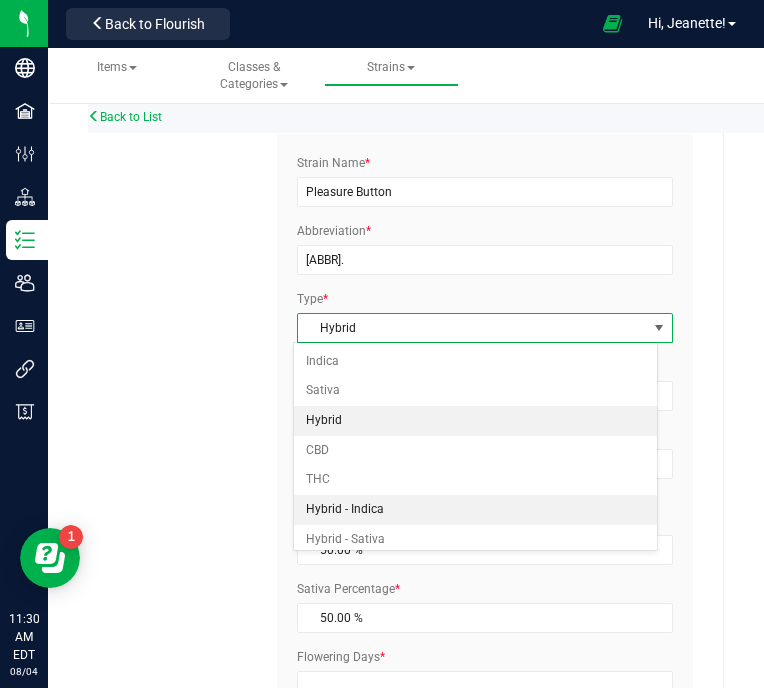 click on "Hybrid - Indica" at bounding box center (475, 510) 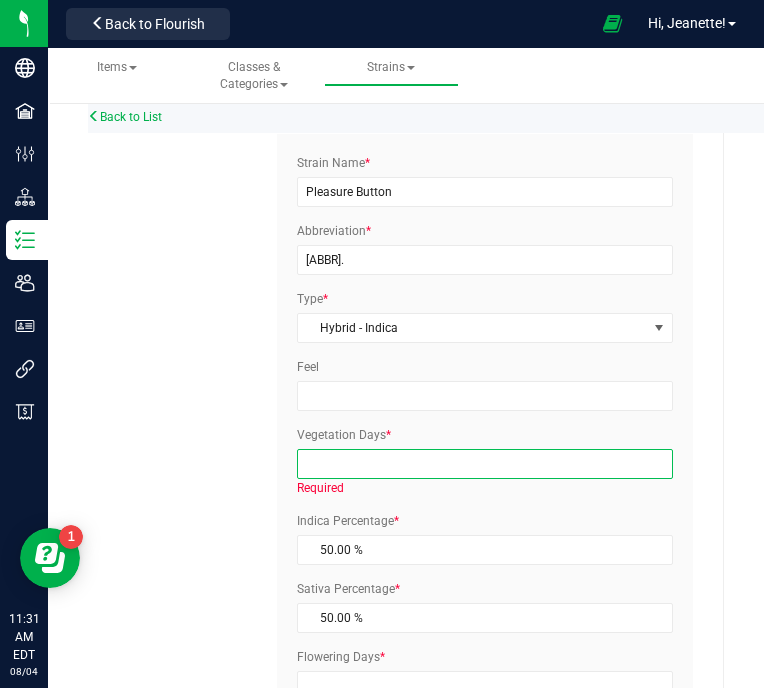 click on "Vegetation Days
*" at bounding box center (485, 464) 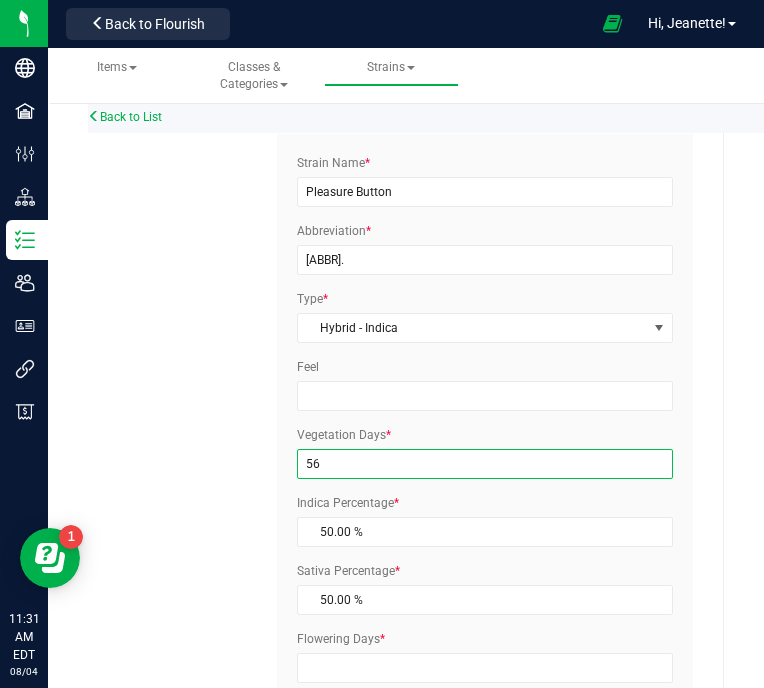 type on "5" 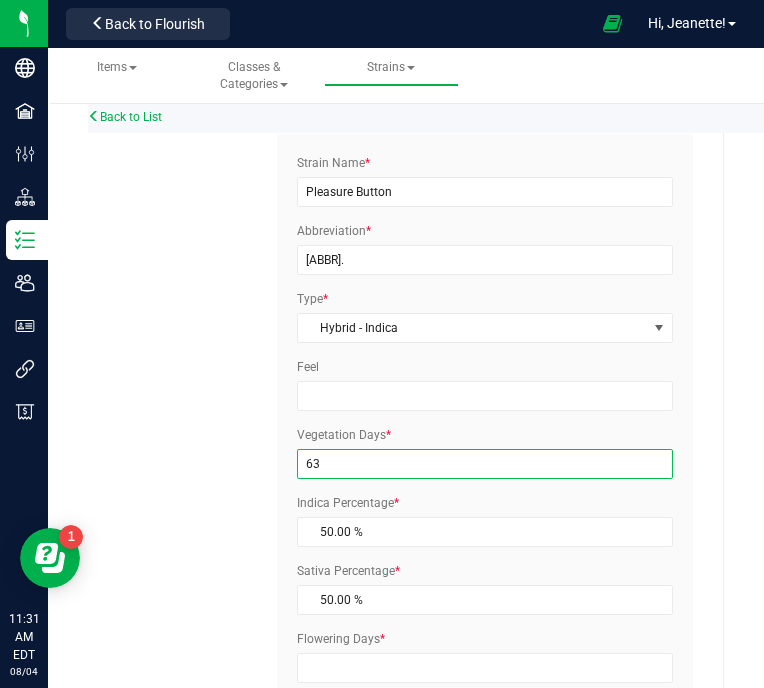 type on "63" 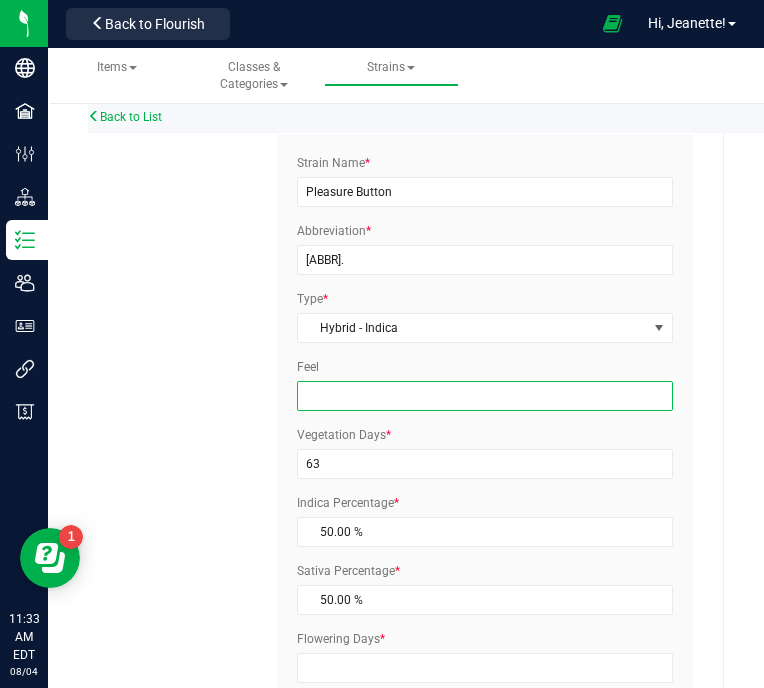click on "Feel" at bounding box center [485, 396] 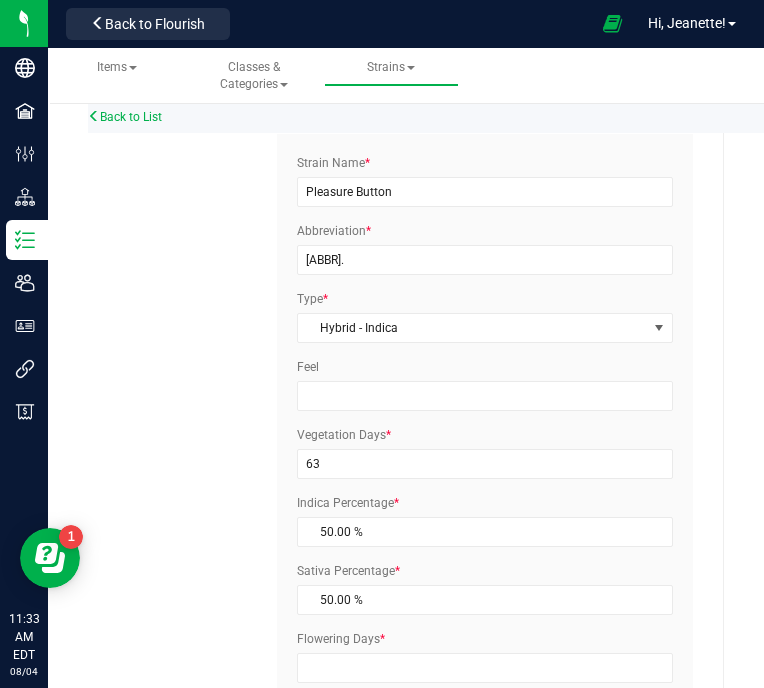 click on "Strain Info
Cancel
Save
Strain Name
*
[STRAIN]
Abbreviation
*
[ABBR]
Type
*
Hybrid - Indica Select Indica Sativa Hybrid CBD THC Hybrid - Indica Hybrid - Sativa" at bounding box center [406, 562] 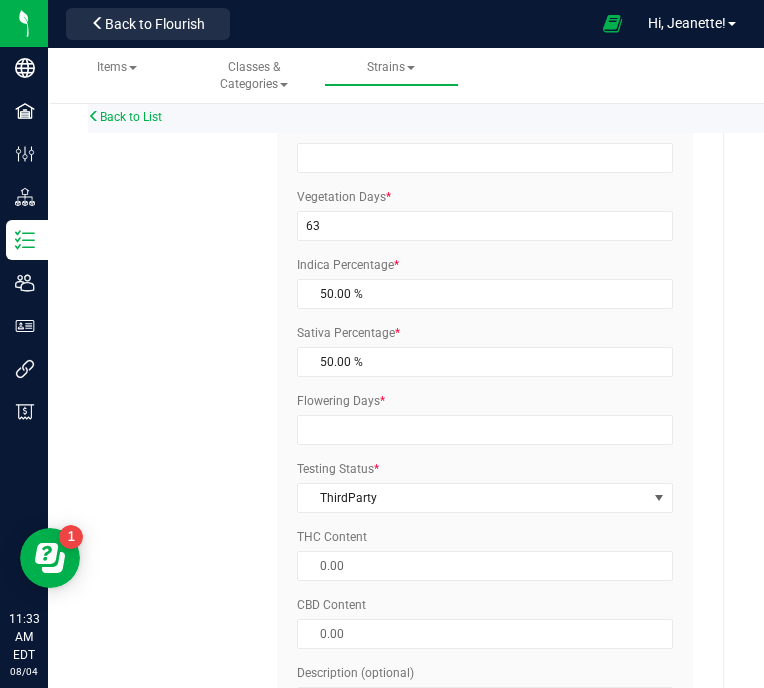scroll, scrollTop: 444, scrollLeft: 0, axis: vertical 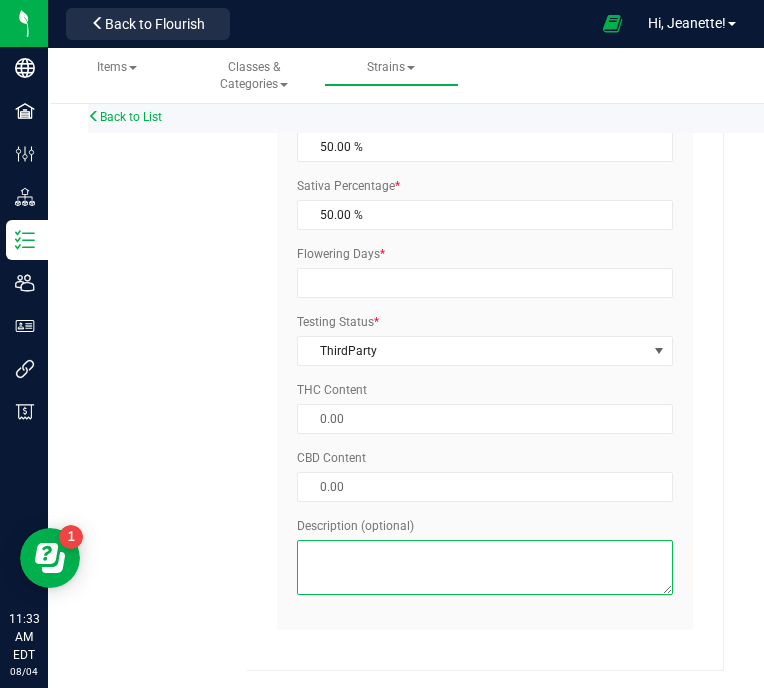 click on "Description (optional)" at bounding box center (485, 567) 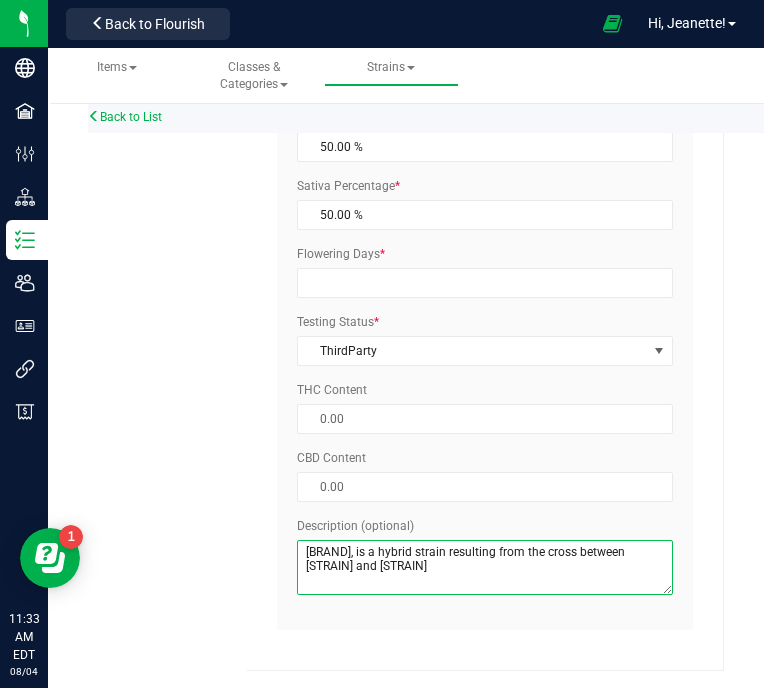 type on "[BRAND], is a hybrid strain resulting from the cross between [STRAIN] and [STRAIN]" 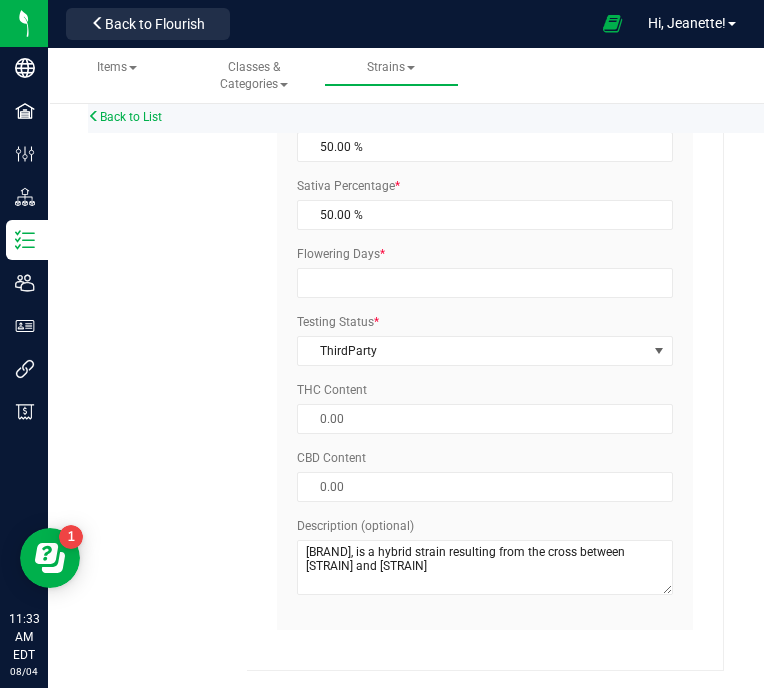 click on "Strain Info
Cancel
Save
Strain Name
*
[STRAIN]
Abbreviation
*
[ABBR]
Type
*
Hybrid - Indica Select Indica Sativa Hybrid CBD THC Hybrid - Indica Hybrid - Sativa" at bounding box center (406, 177) 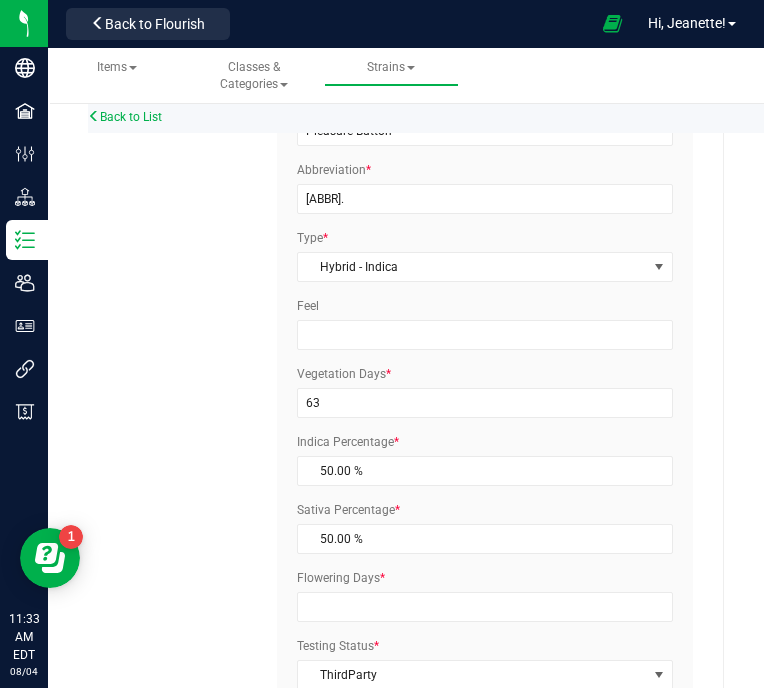 scroll, scrollTop: 160, scrollLeft: 0, axis: vertical 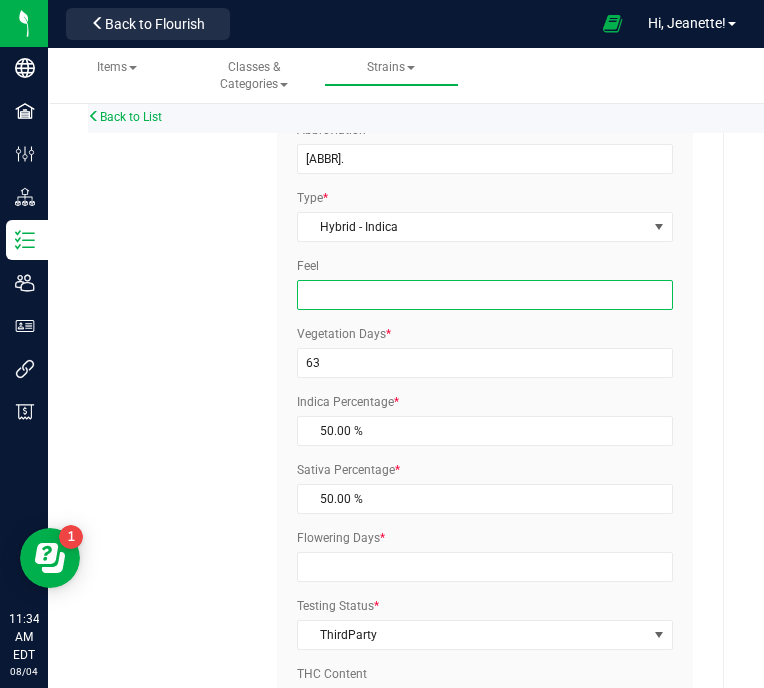 click on "Feel" at bounding box center [485, 295] 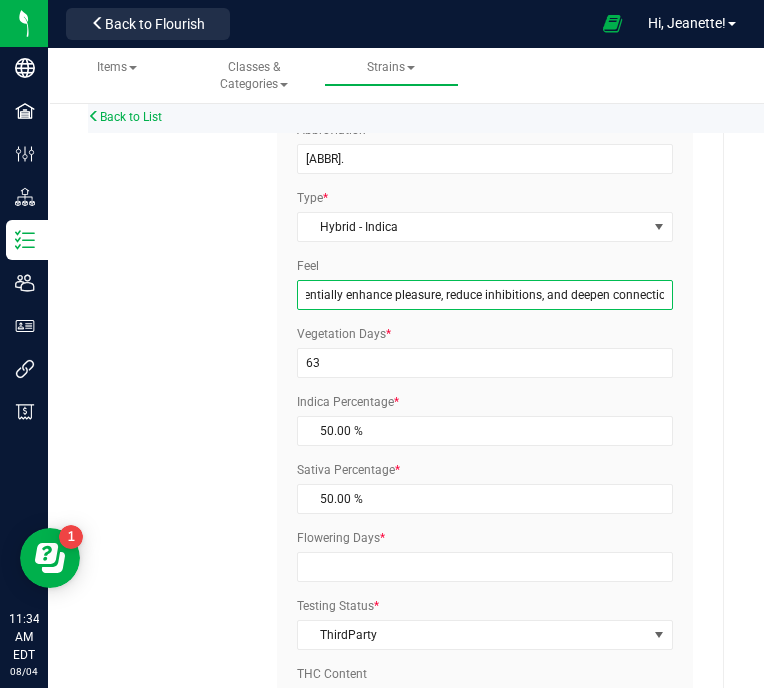 scroll, scrollTop: 0, scrollLeft: 0, axis: both 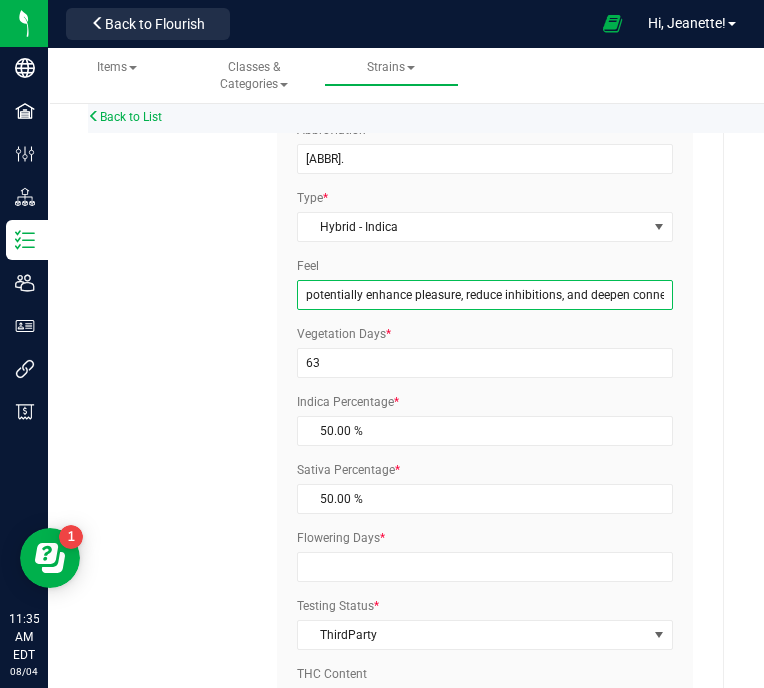 click on "potentially enhance pleasure, reduce inhibitions, and deepen connections" at bounding box center (485, 295) 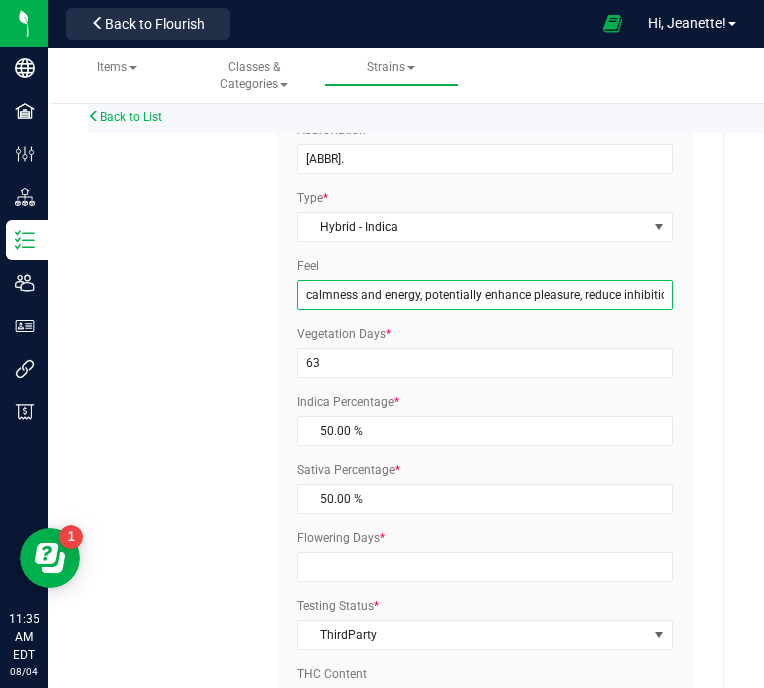 type on "calmness and energy, potentially enhance pleasure, reduce inhibitions, and deepen connections" 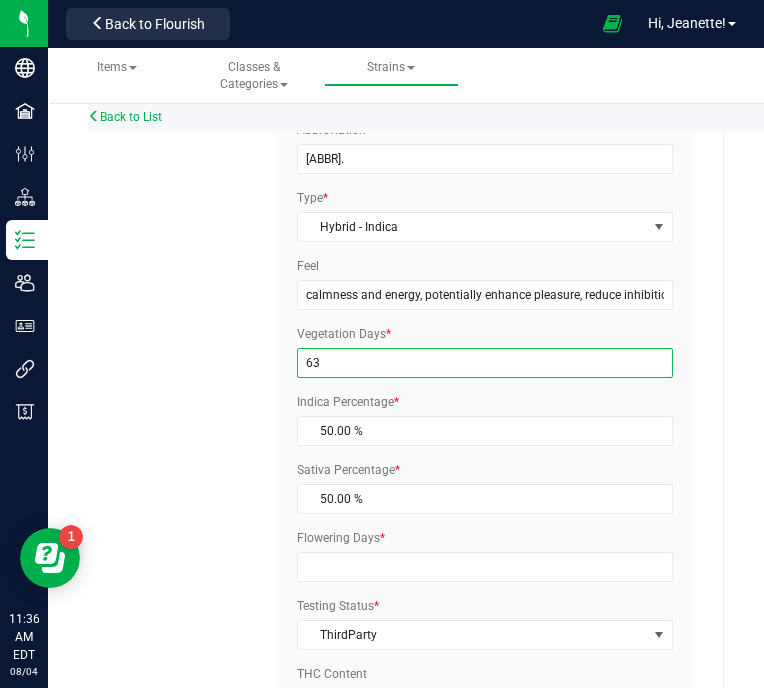 click on "63" at bounding box center [485, 363] 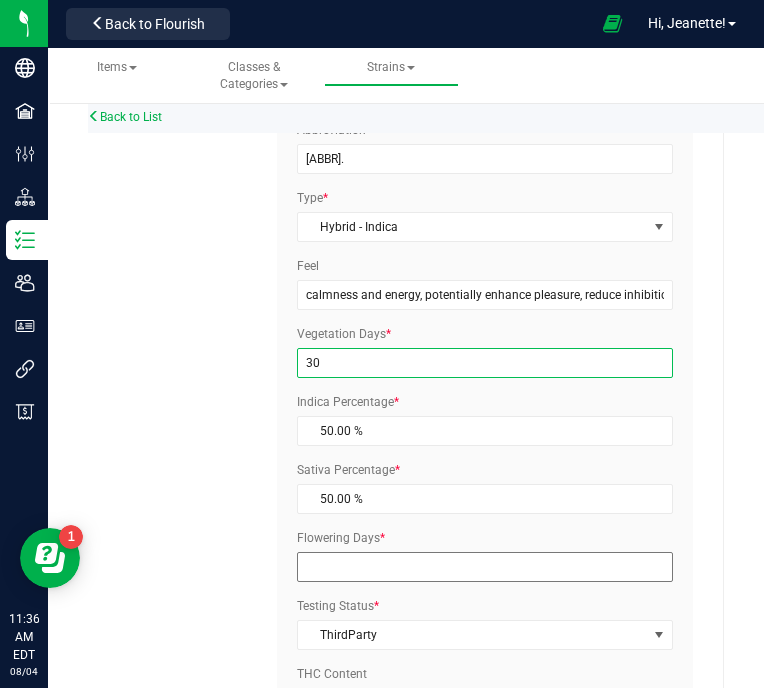 type on "30" 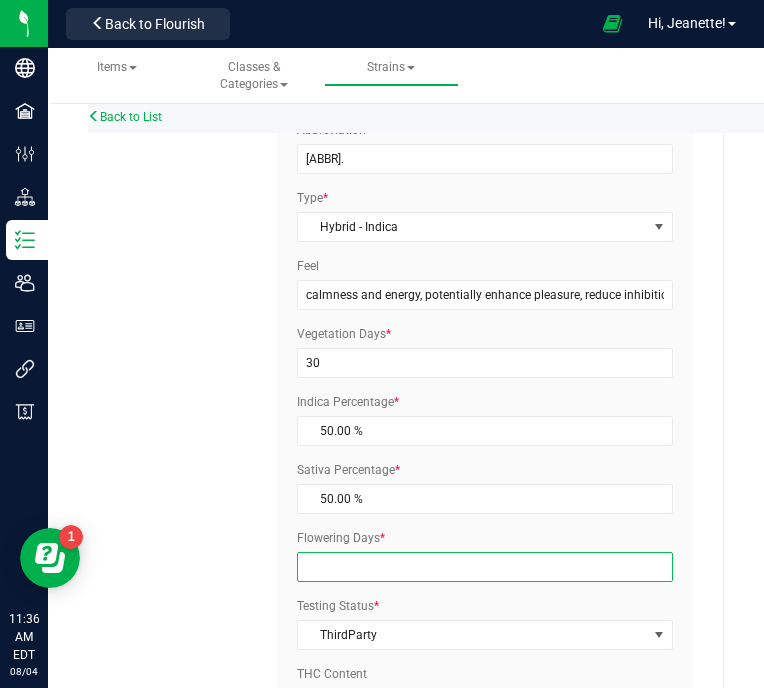 click on "Flowering Days
*" at bounding box center (485, 567) 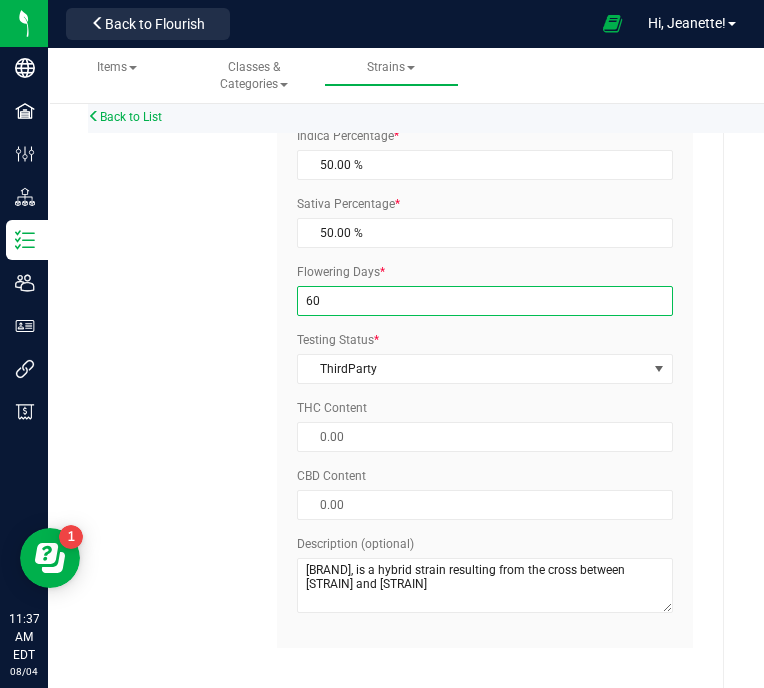 scroll, scrollTop: 432, scrollLeft: 0, axis: vertical 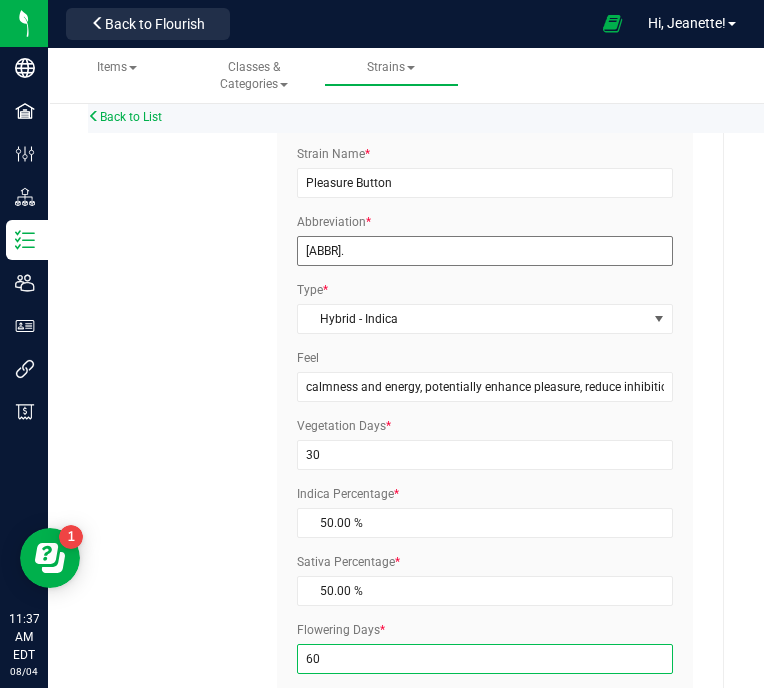 type on "60" 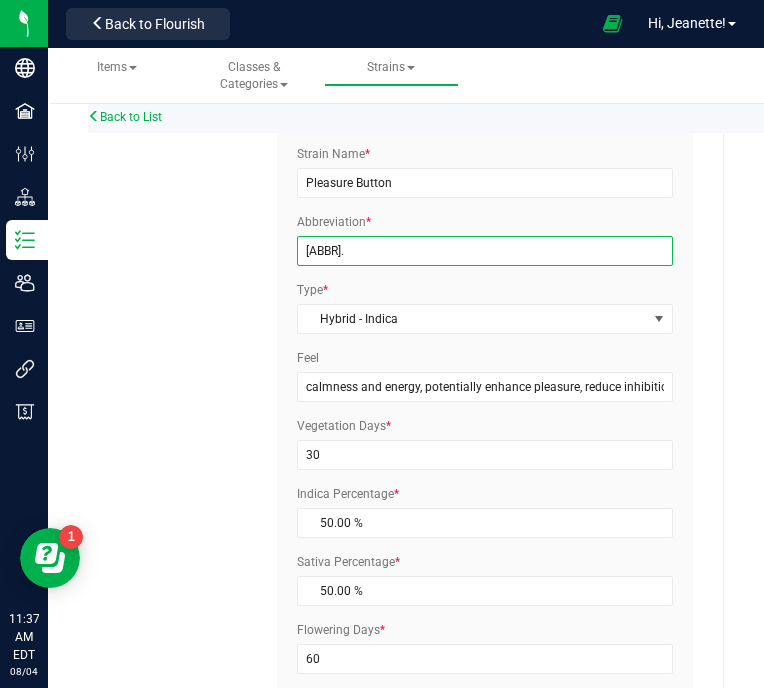 click on "[ABBR]." at bounding box center [485, 251] 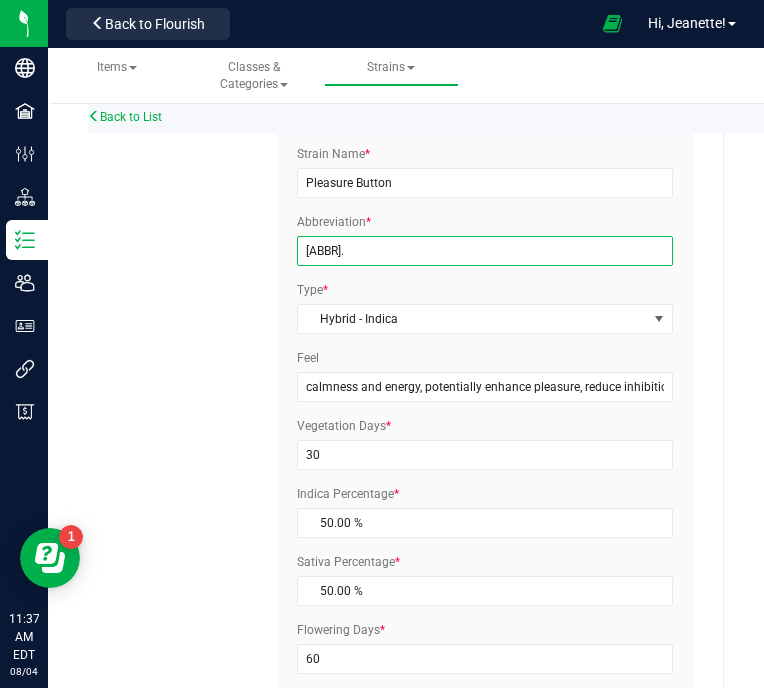 click on "[ABBR]." at bounding box center (485, 251) 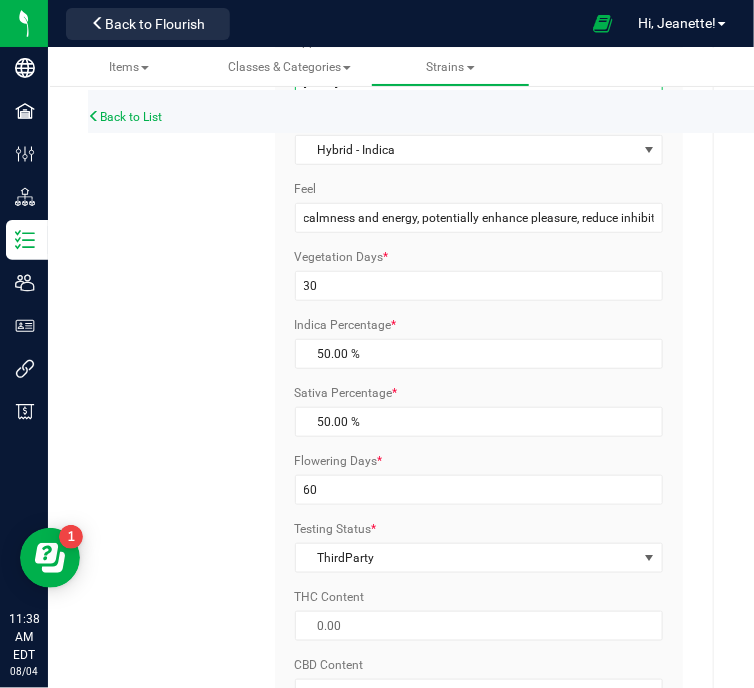 scroll, scrollTop: 220, scrollLeft: 0, axis: vertical 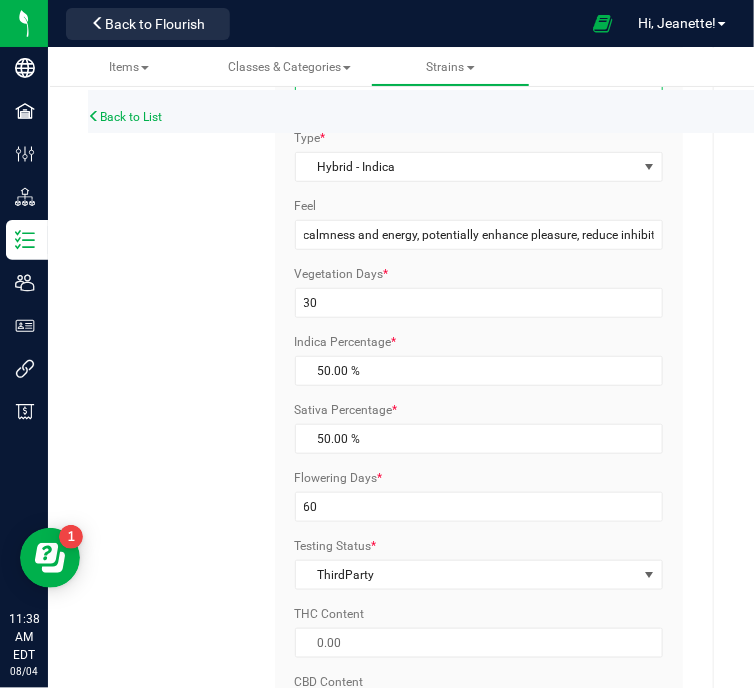type on "[ABBR]." 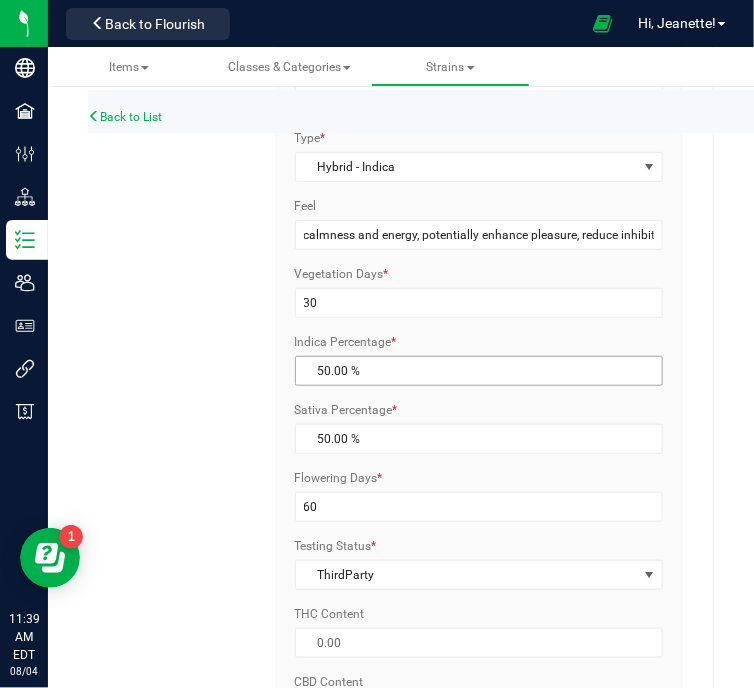 click on "50.00 % 50" at bounding box center [479, 371] 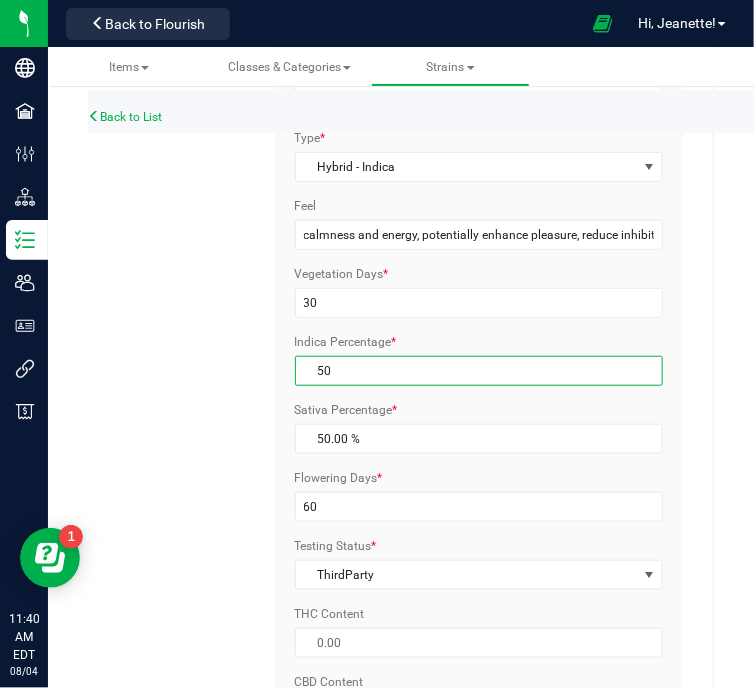 click on "50" at bounding box center [479, 371] 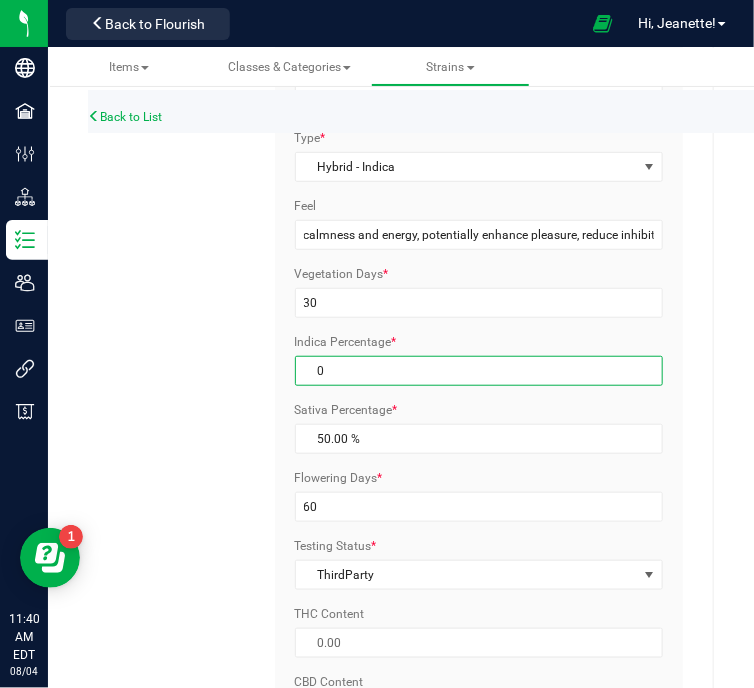 type on "100.00 %" 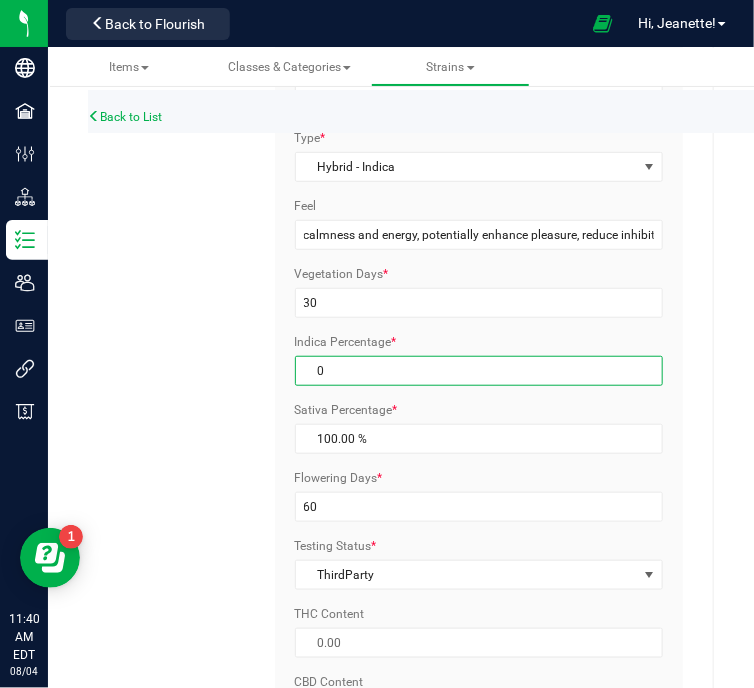 type on "60" 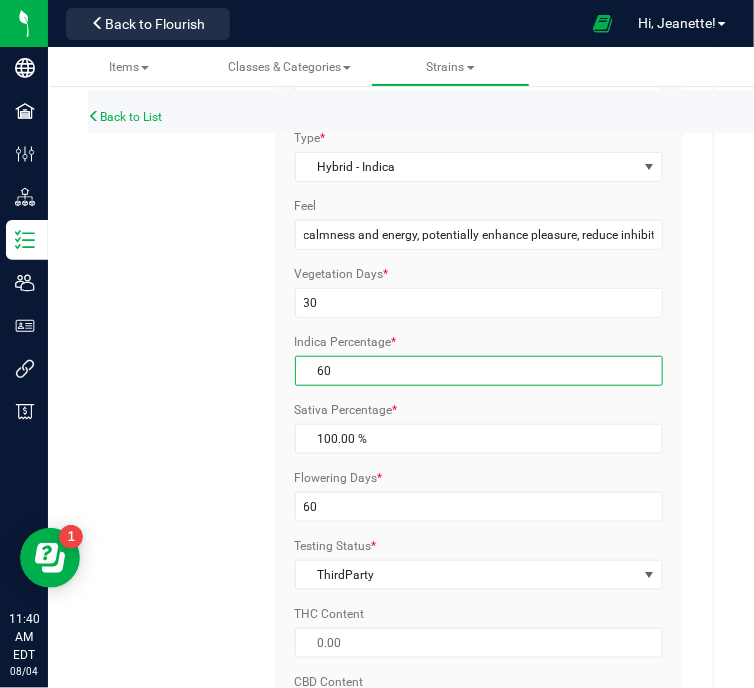 type on "40.00 %" 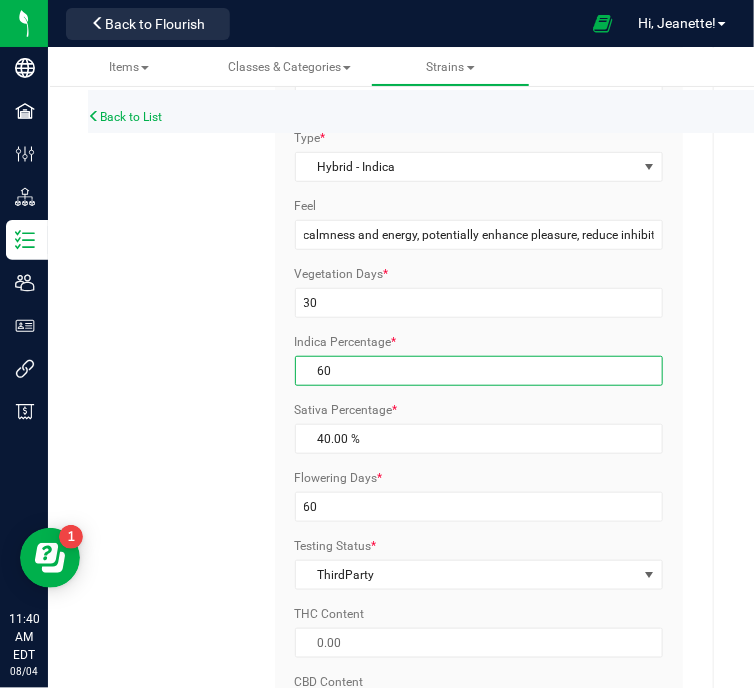 scroll, scrollTop: 444, scrollLeft: 0, axis: vertical 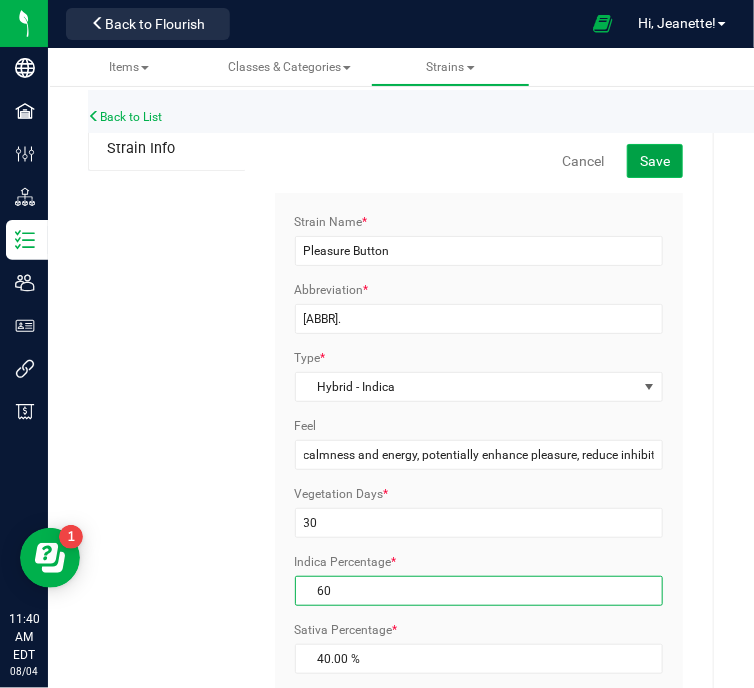 type on "60.00 %" 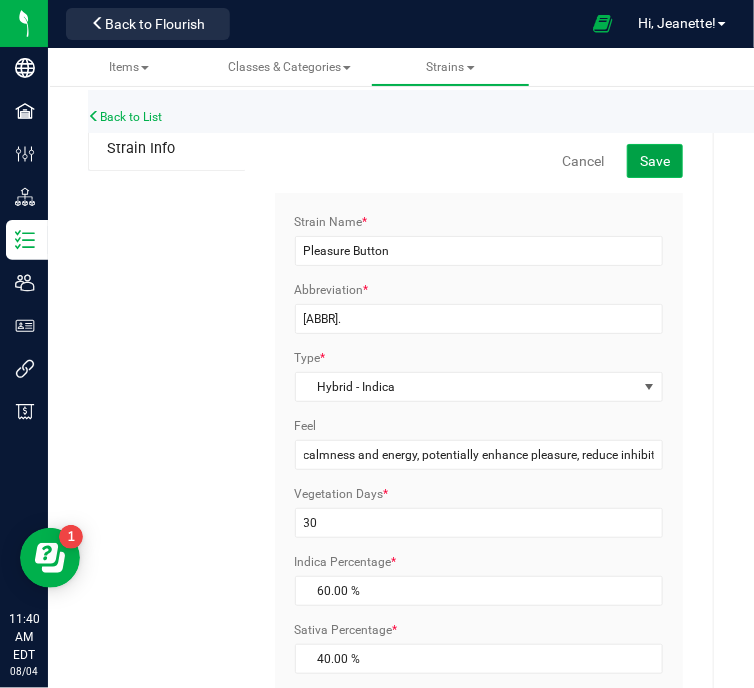 click on "Save" at bounding box center (655, 161) 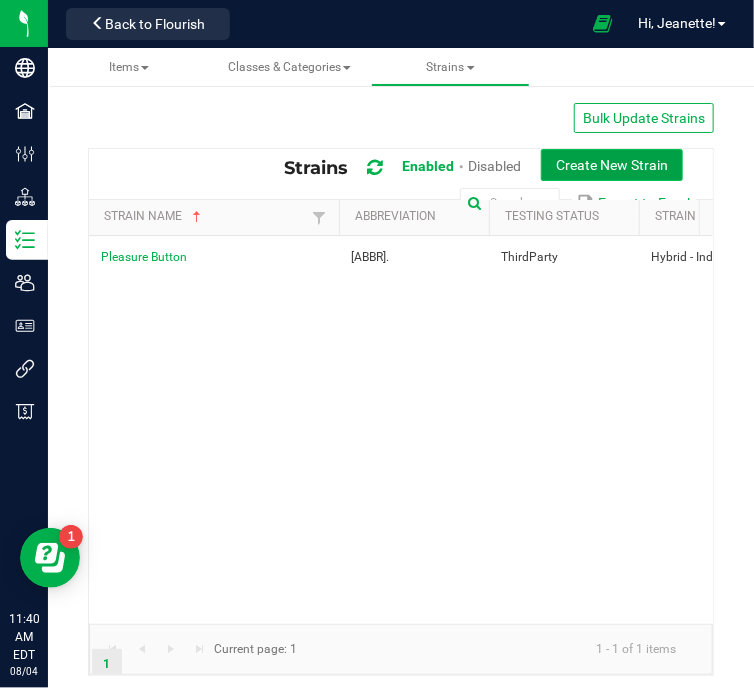 drag, startPoint x: 567, startPoint y: 165, endPoint x: 555, endPoint y: 161, distance: 12.649111 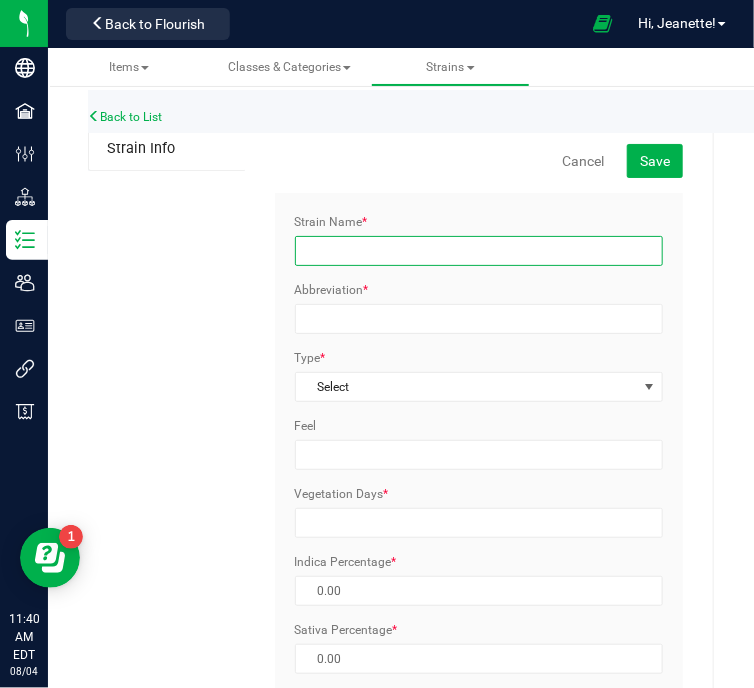 click on "Strain Name
*" at bounding box center [479, 251] 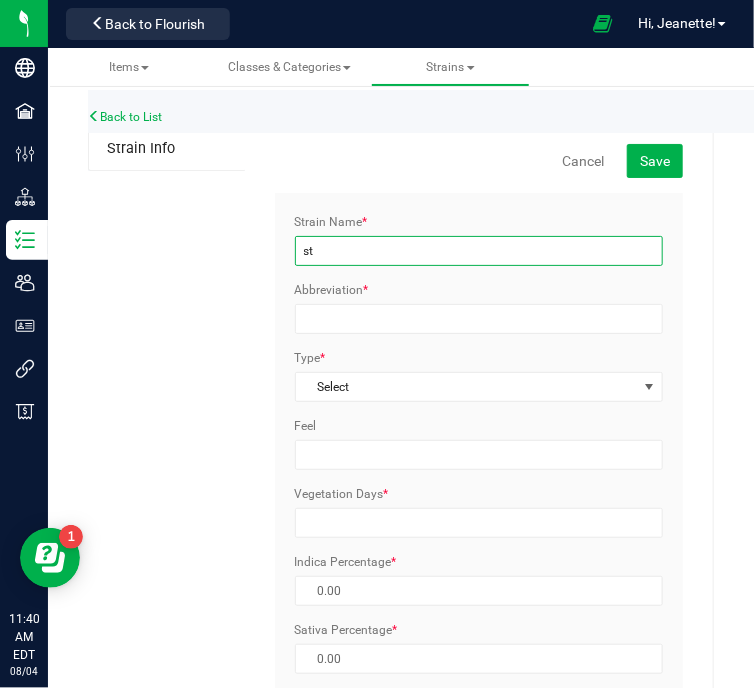 type on "s" 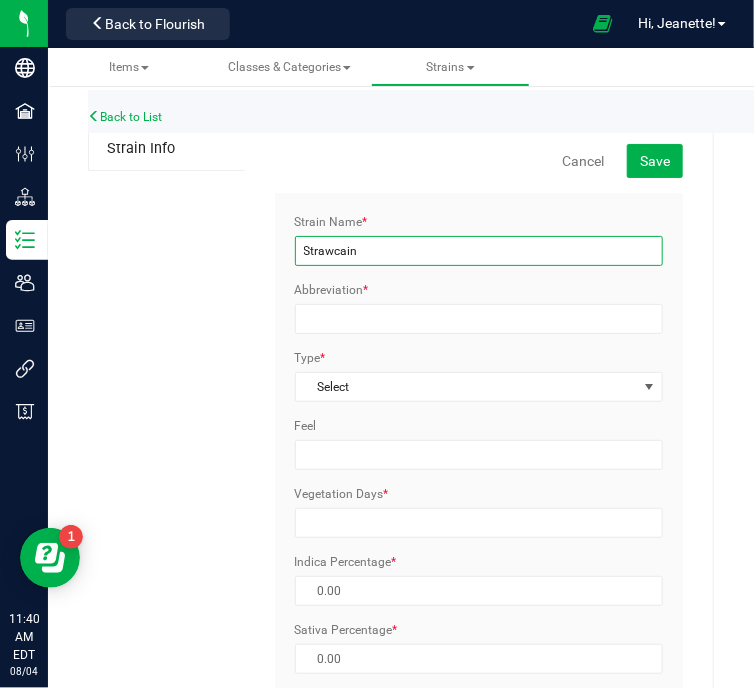 type on "Strawcain" 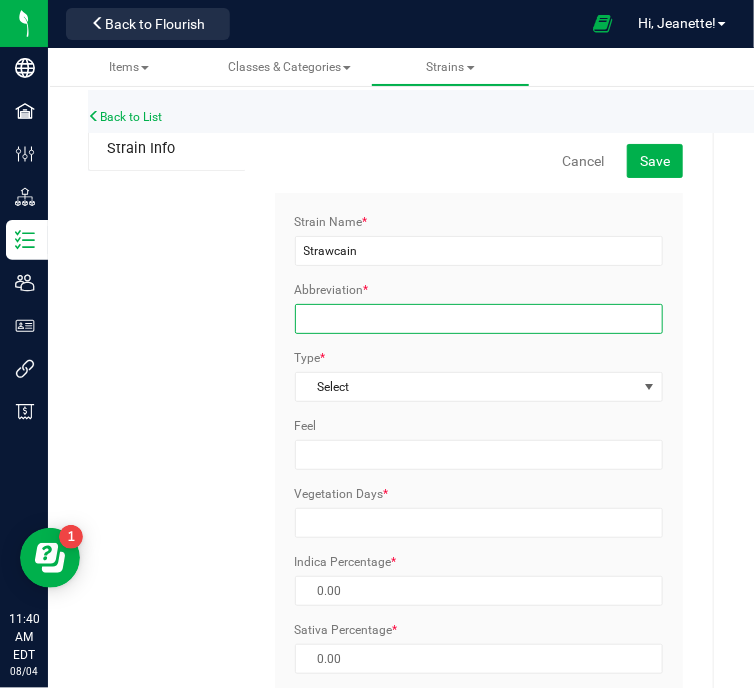 click on "Abbreviation
*" at bounding box center [479, 319] 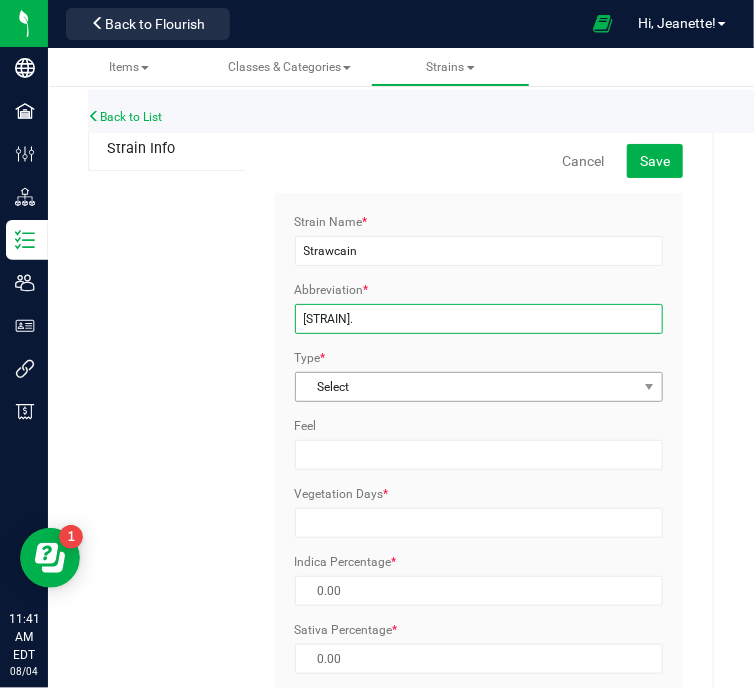 type on "[STRAIN]." 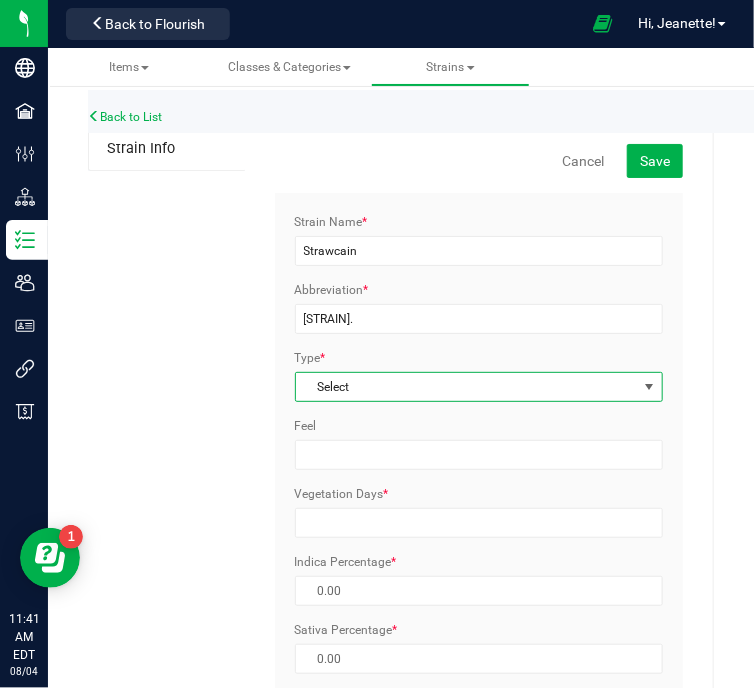 click on "Select" at bounding box center (467, 387) 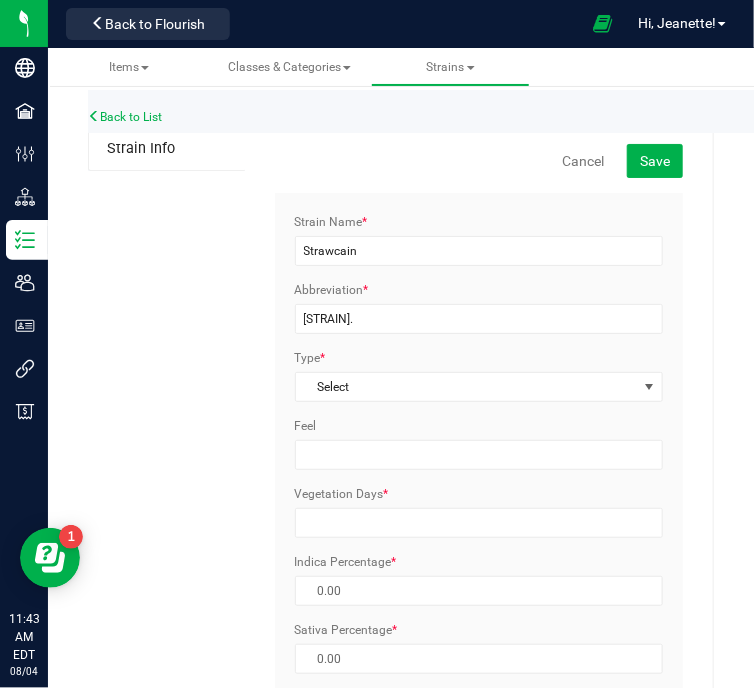click on "Strain Info
Cancel
Save
Strain Name
*
[STRAIN]
Abbreviation
*
[ABBR].
Type
*
Select Select Indica Sativa Hybrid CBD THC Hybrid - Indica Hybrid - Sativa
Feel
*" at bounding box center [480, 621] 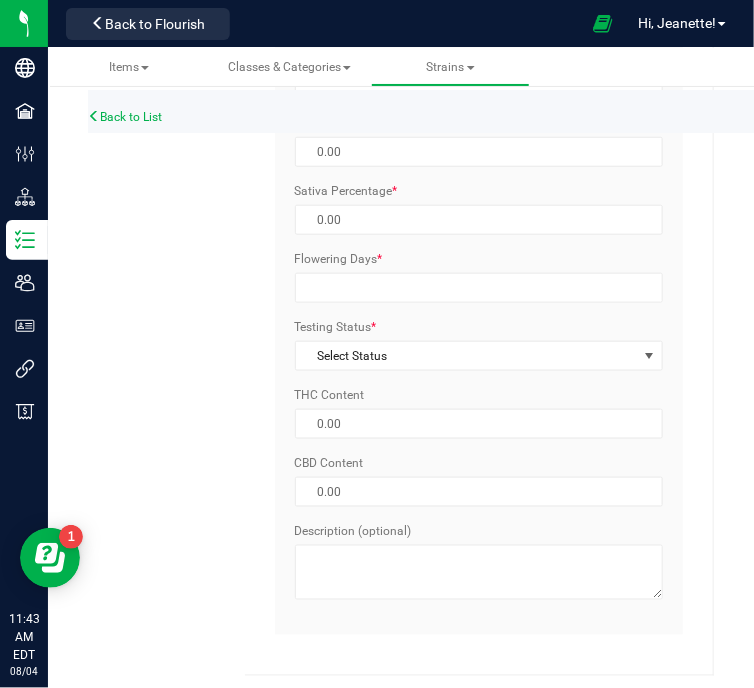 scroll, scrollTop: 440, scrollLeft: 0, axis: vertical 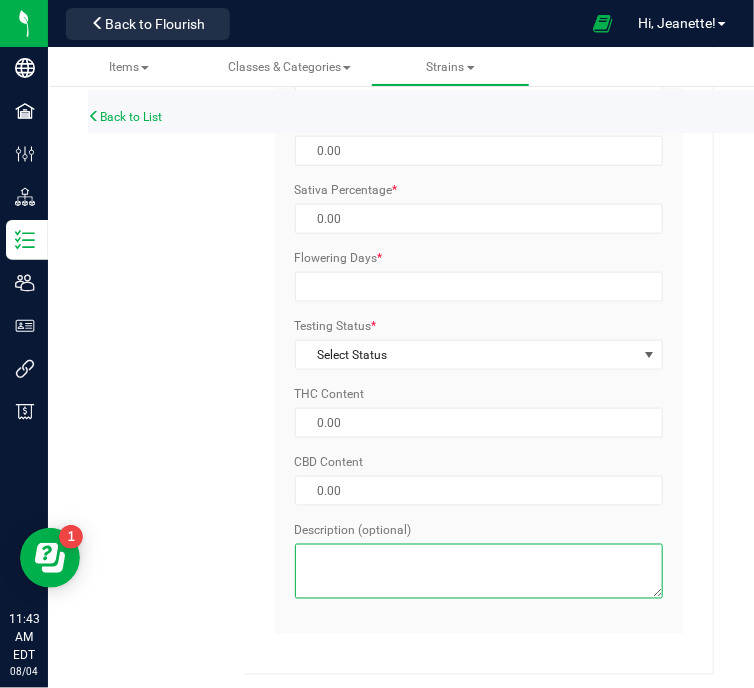 click on "Description (optional)" at bounding box center (479, 571) 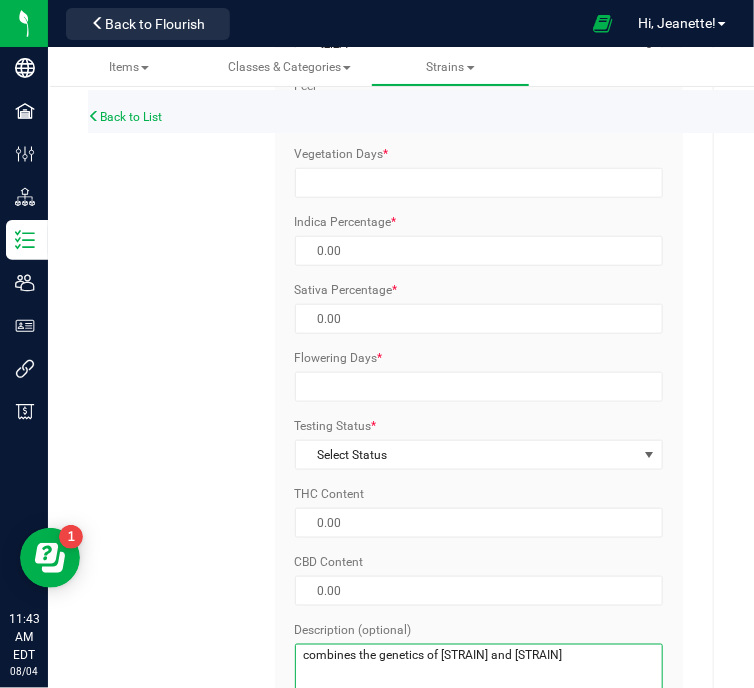scroll, scrollTop: 338, scrollLeft: 0, axis: vertical 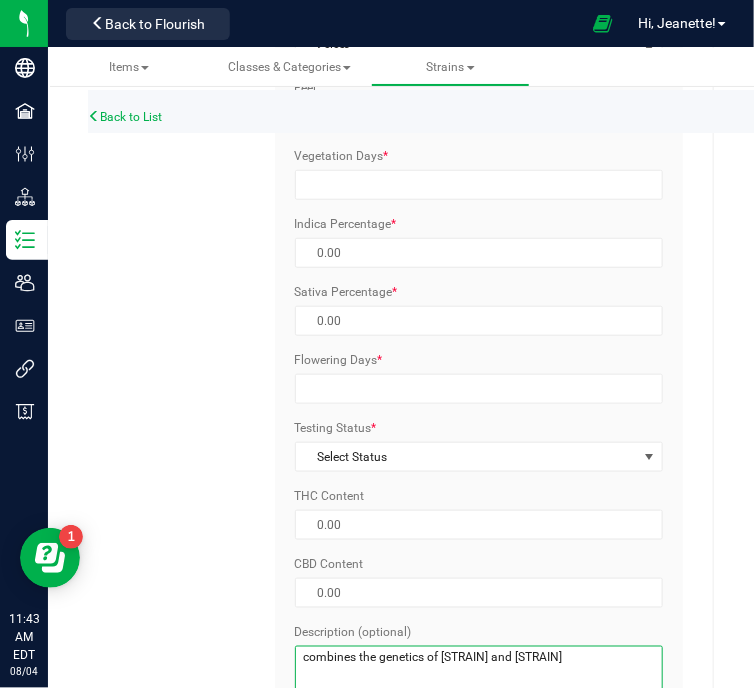 type on "combines the genetics of [STRAIN] and [STRAIN]" 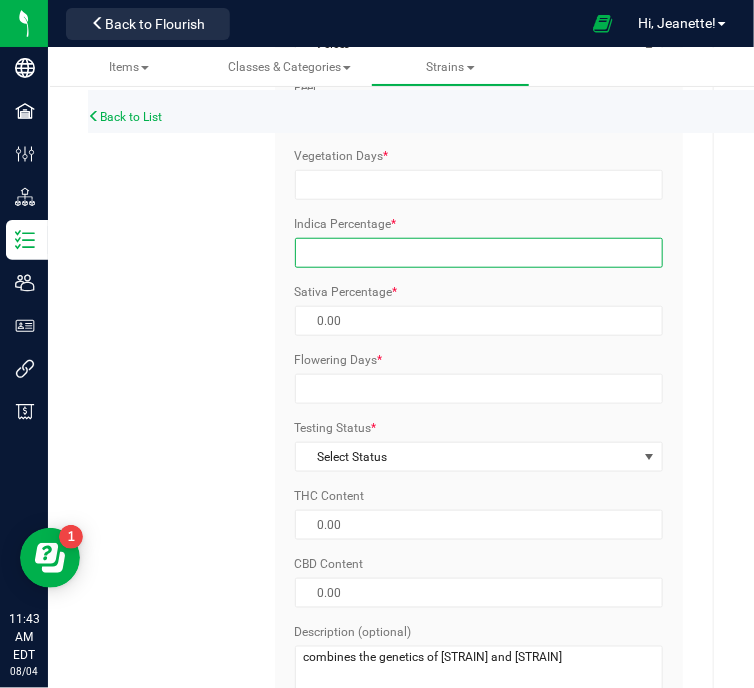 click at bounding box center [479, 253] 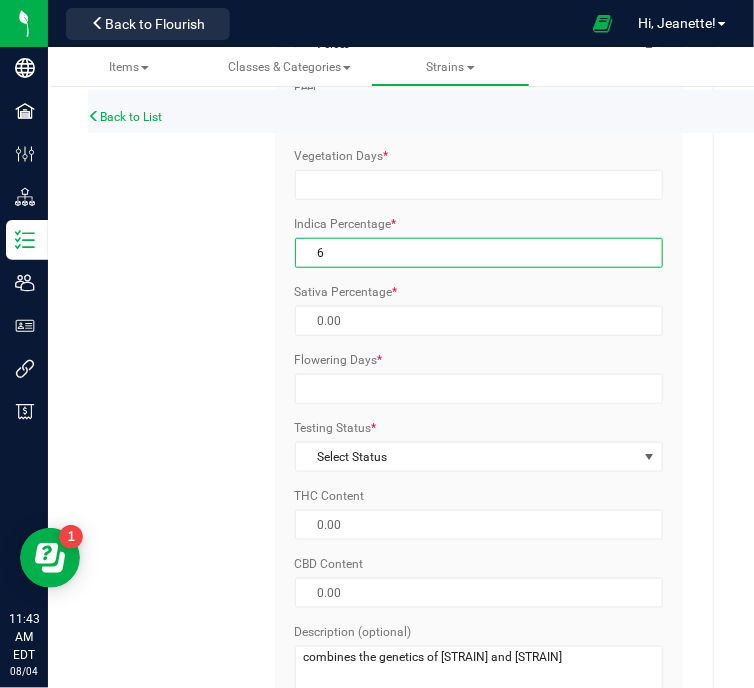 type on "94.00 %" 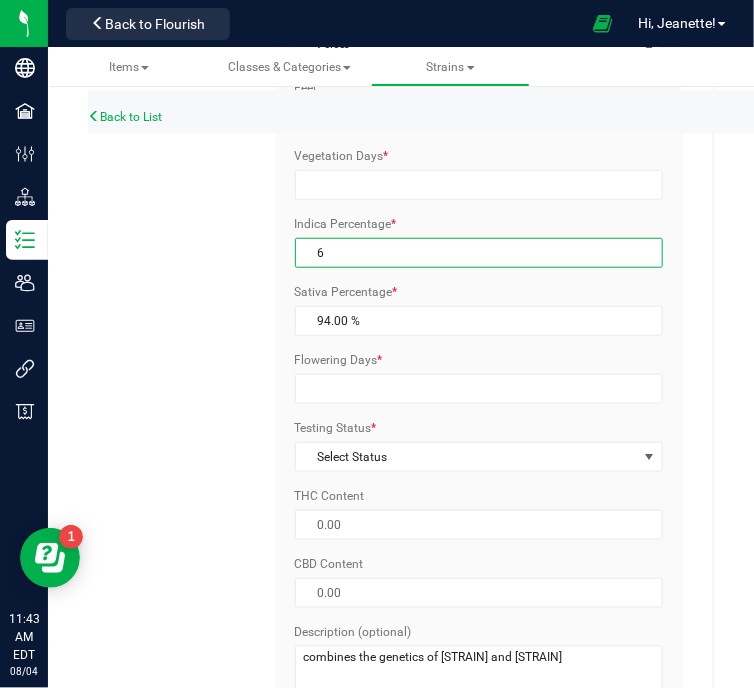 type on "60" 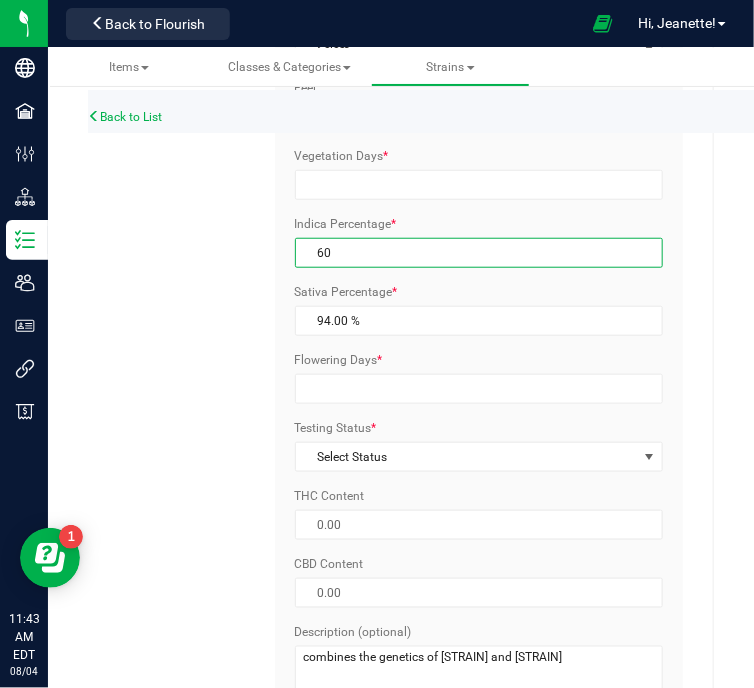 type on "40.00 %" 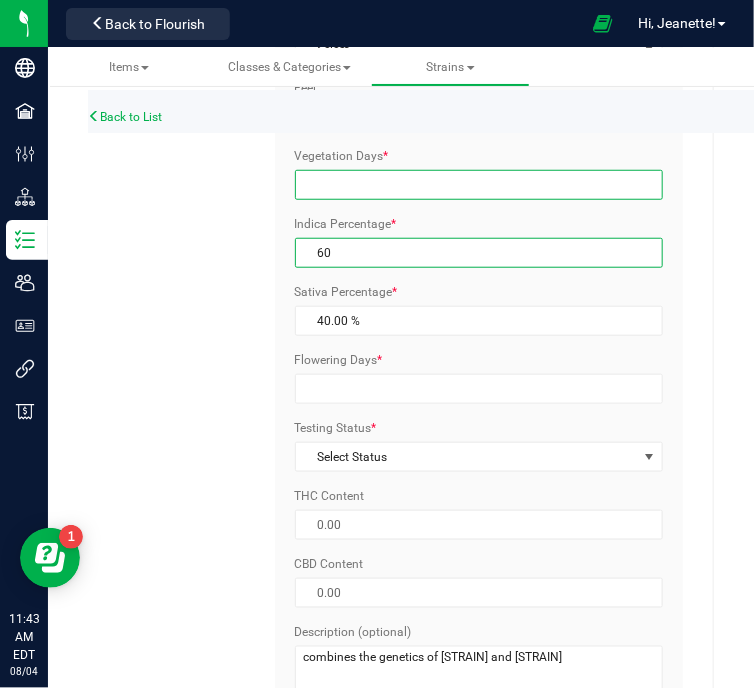 type on "60.00 %" 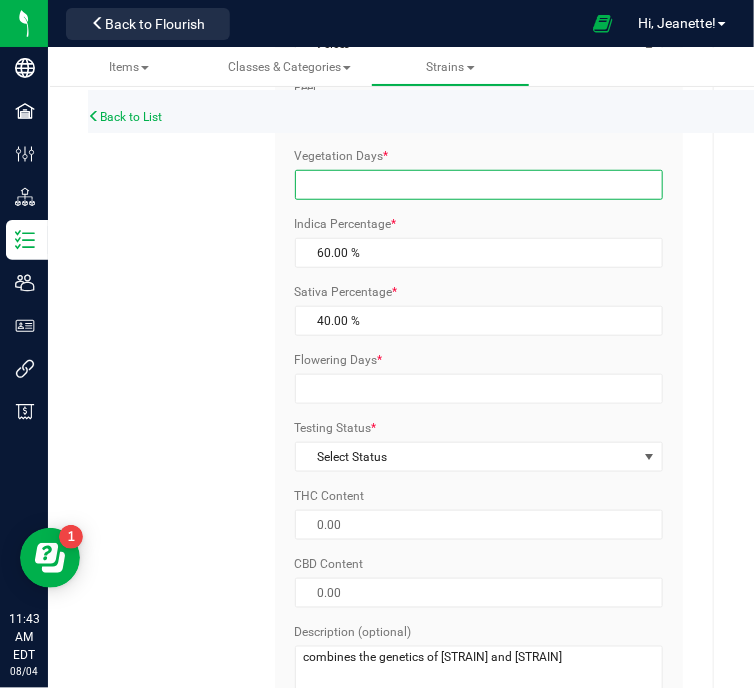 click on "Vegetation Days
*" at bounding box center [479, 185] 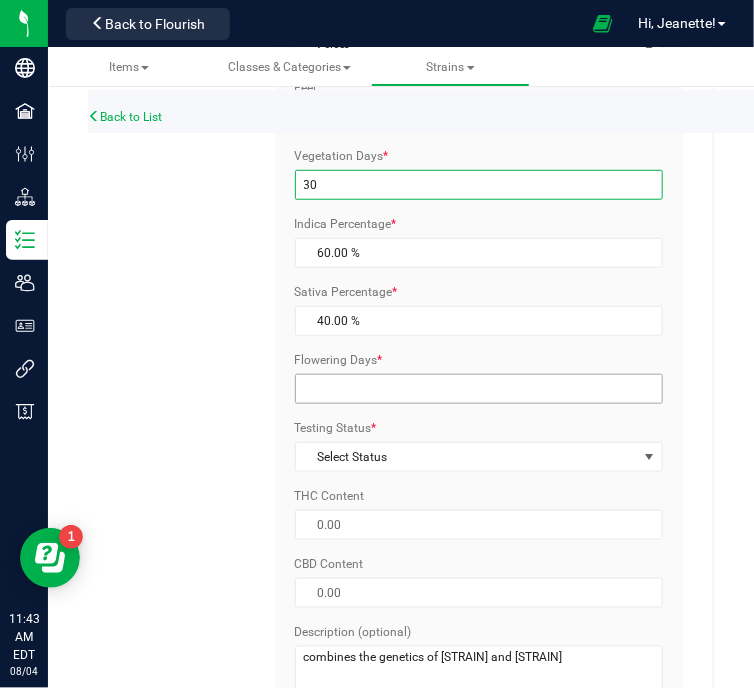 type on "30" 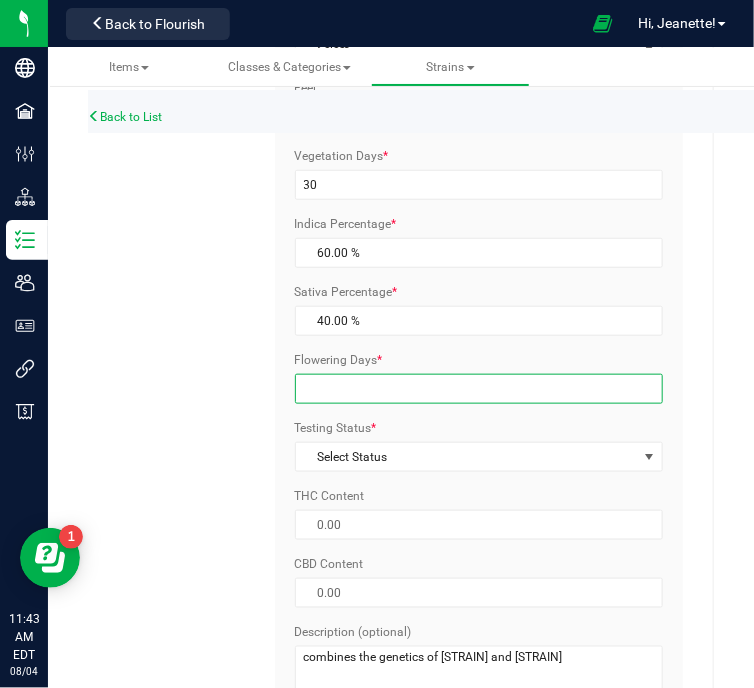 click on "Flowering Days
*" at bounding box center (479, 389) 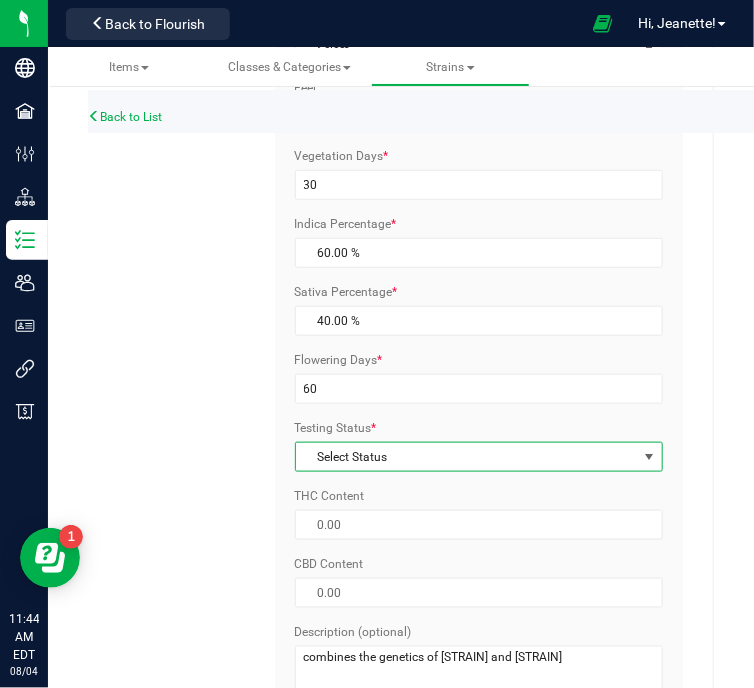 click on "Select Status" at bounding box center [467, 457] 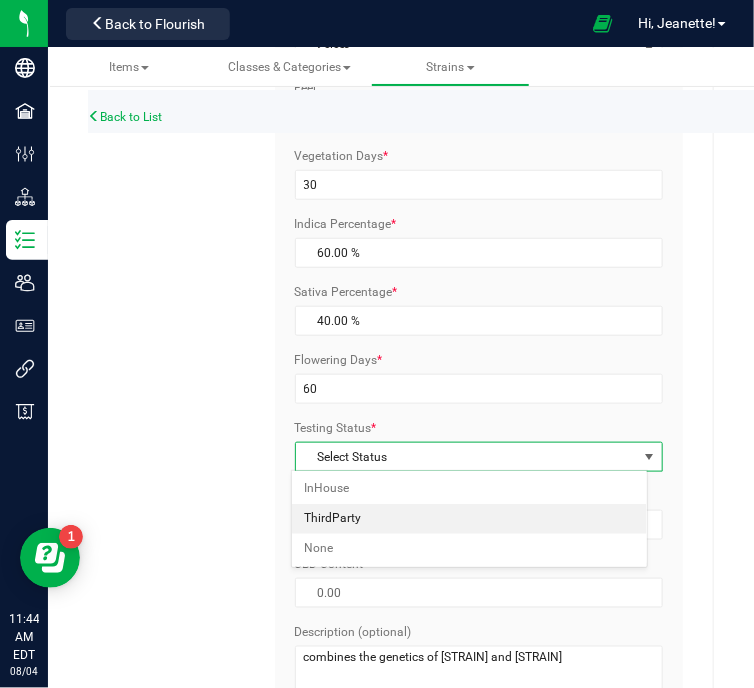 click on "ThirdParty" at bounding box center (470, 519) 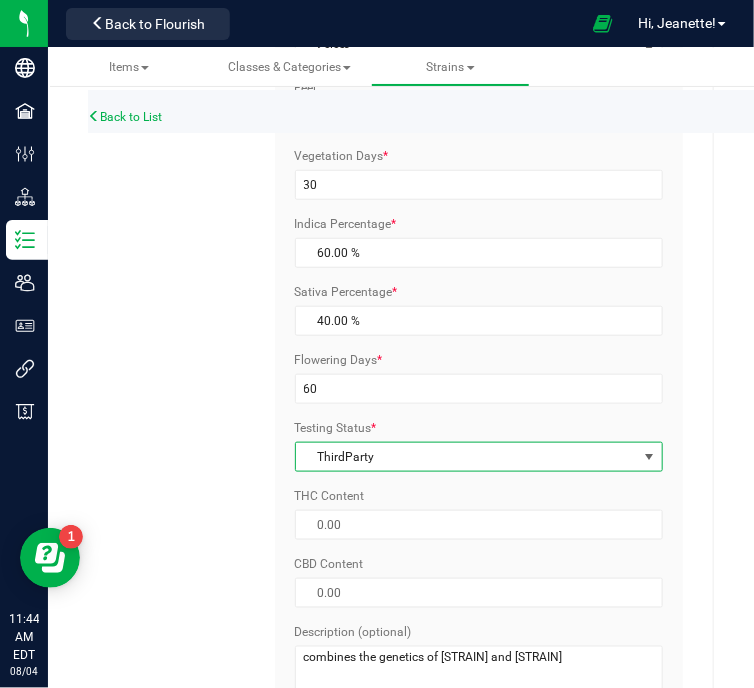 click on "ThirdParty" at bounding box center [467, 457] 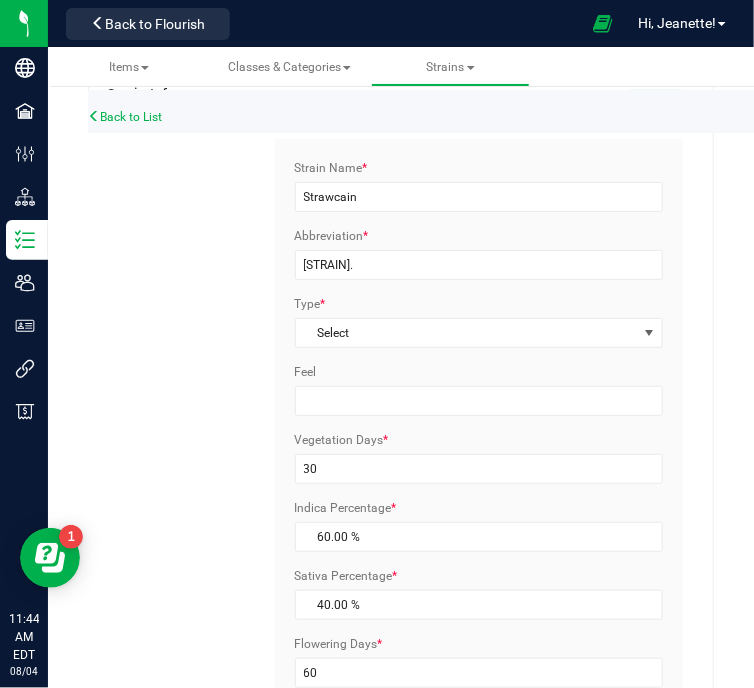 scroll, scrollTop: 0, scrollLeft: 0, axis: both 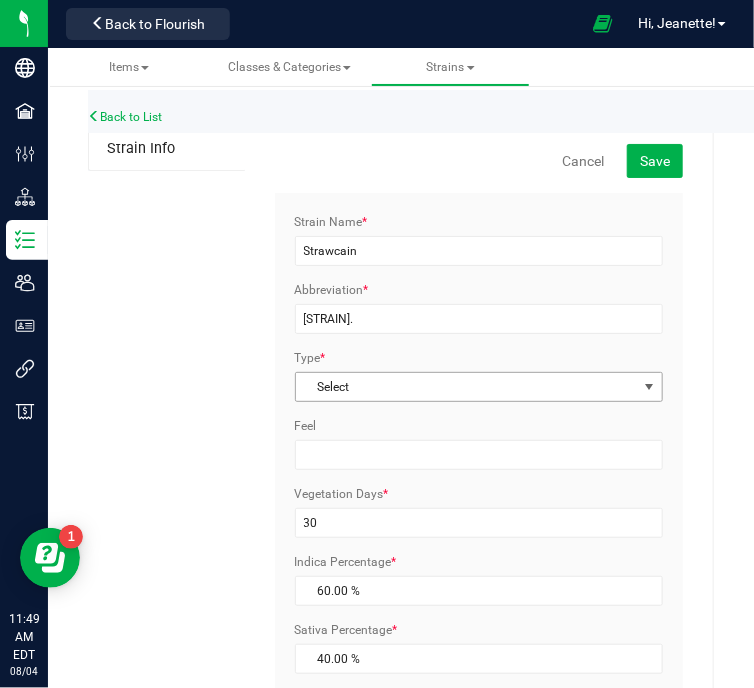 click on "Select" at bounding box center [467, 387] 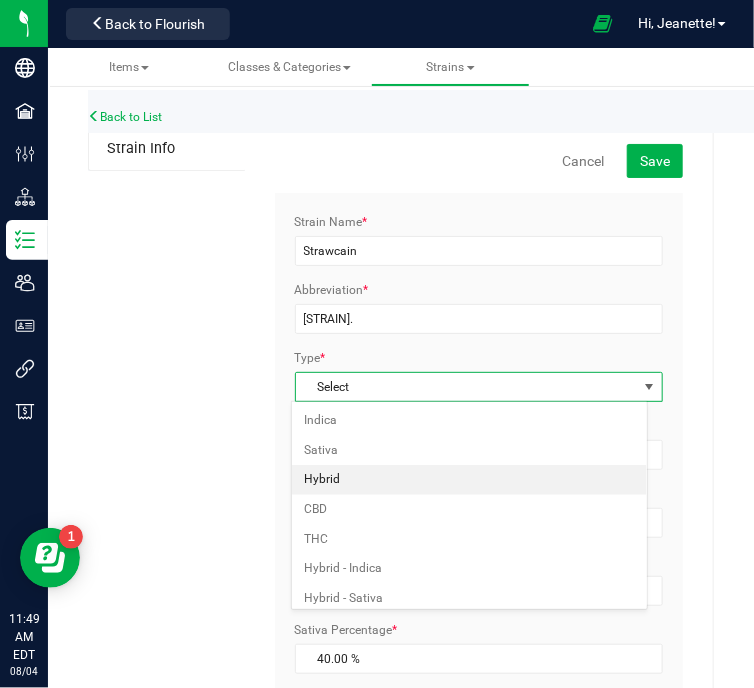 click on "Hybrid" at bounding box center [470, 480] 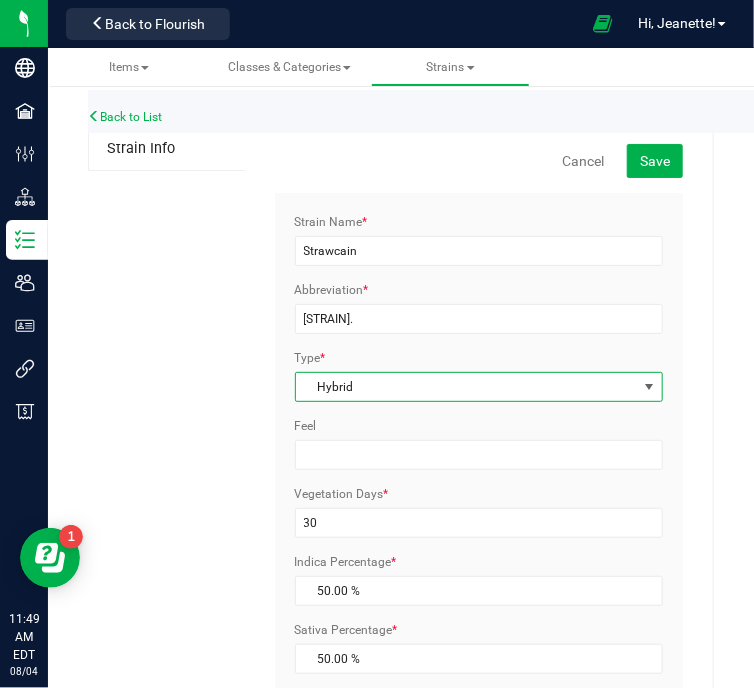 click on "Hybrid" at bounding box center [467, 387] 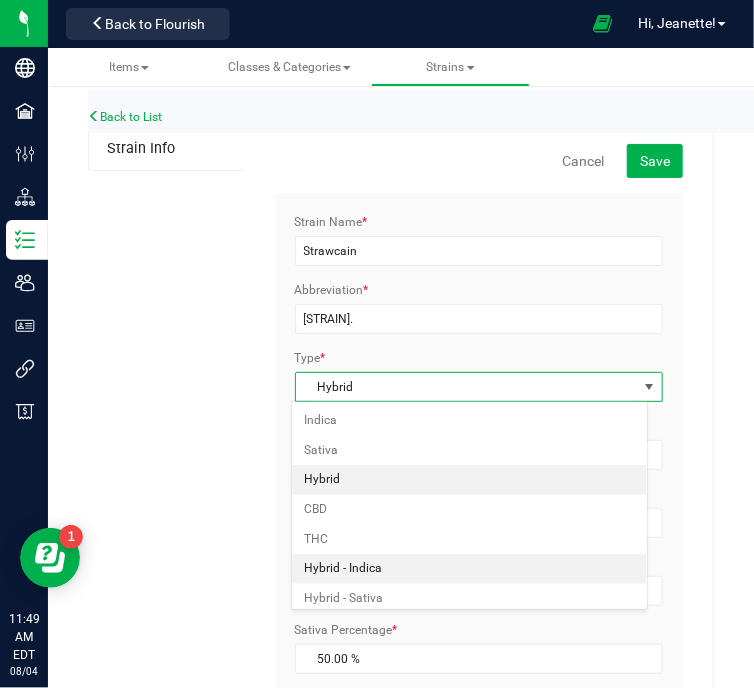 click on "Hybrid - Indica" at bounding box center [470, 569] 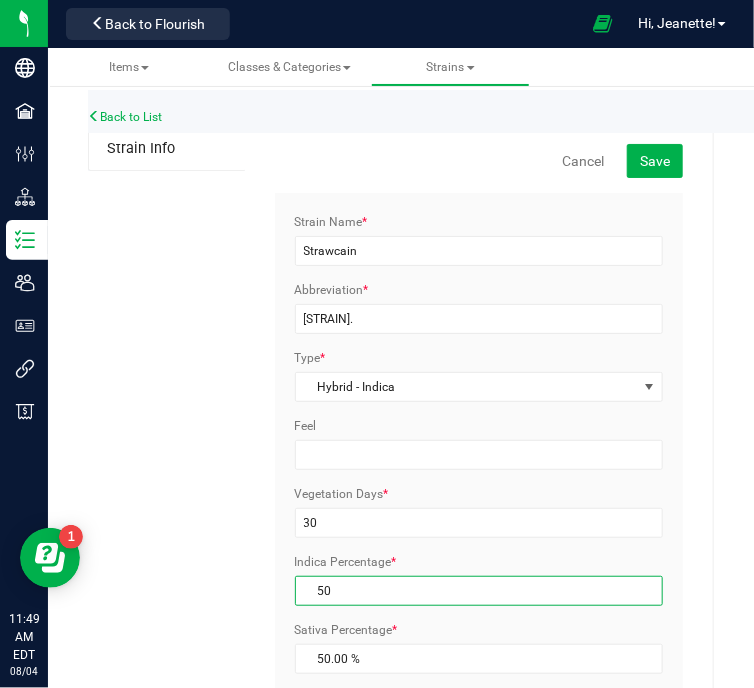 click on "50.00 % 50" at bounding box center [479, 591] 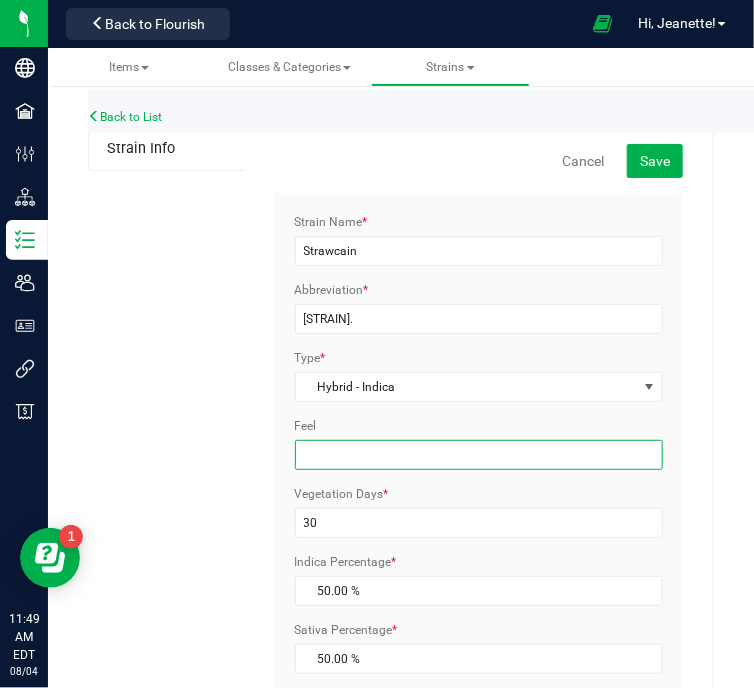 click on "Feel" at bounding box center (479, 455) 